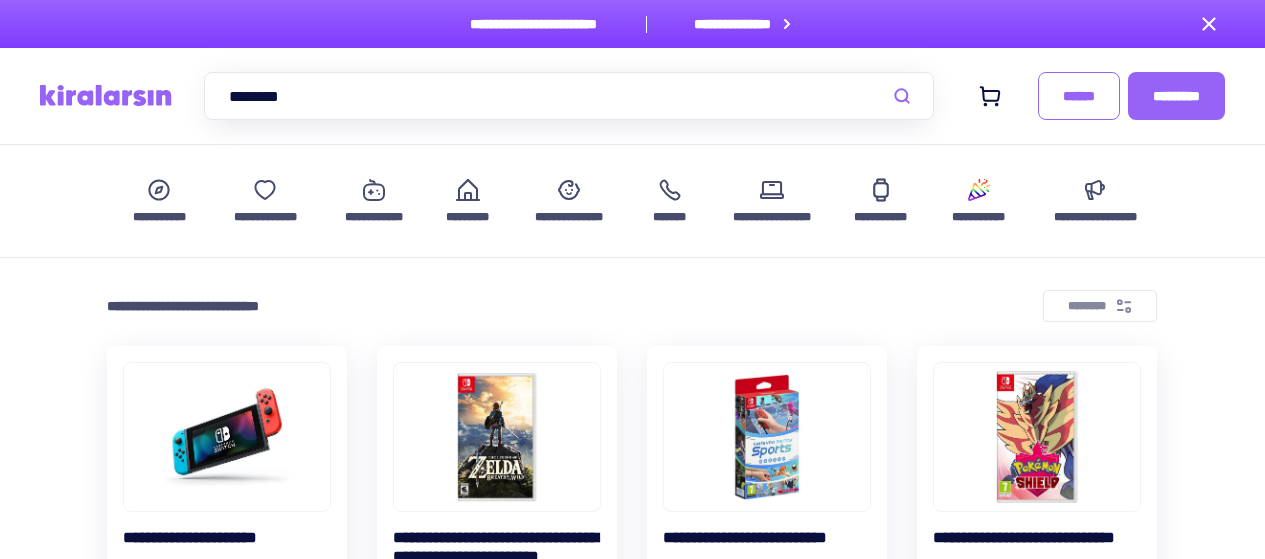 scroll, scrollTop: 700, scrollLeft: 0, axis: vertical 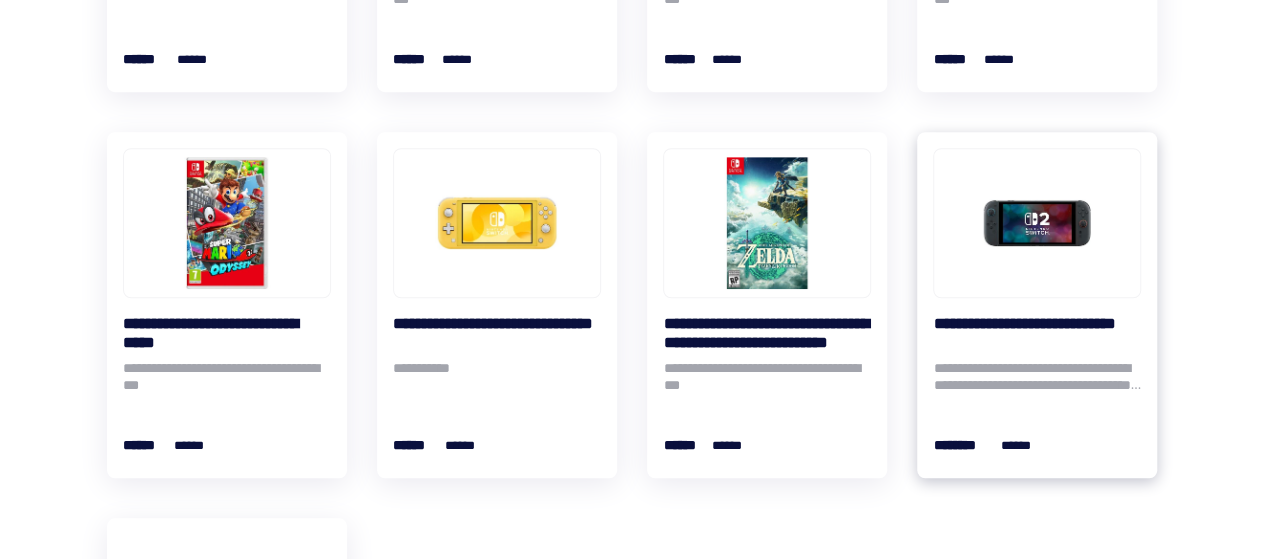 click at bounding box center (1037, 223) 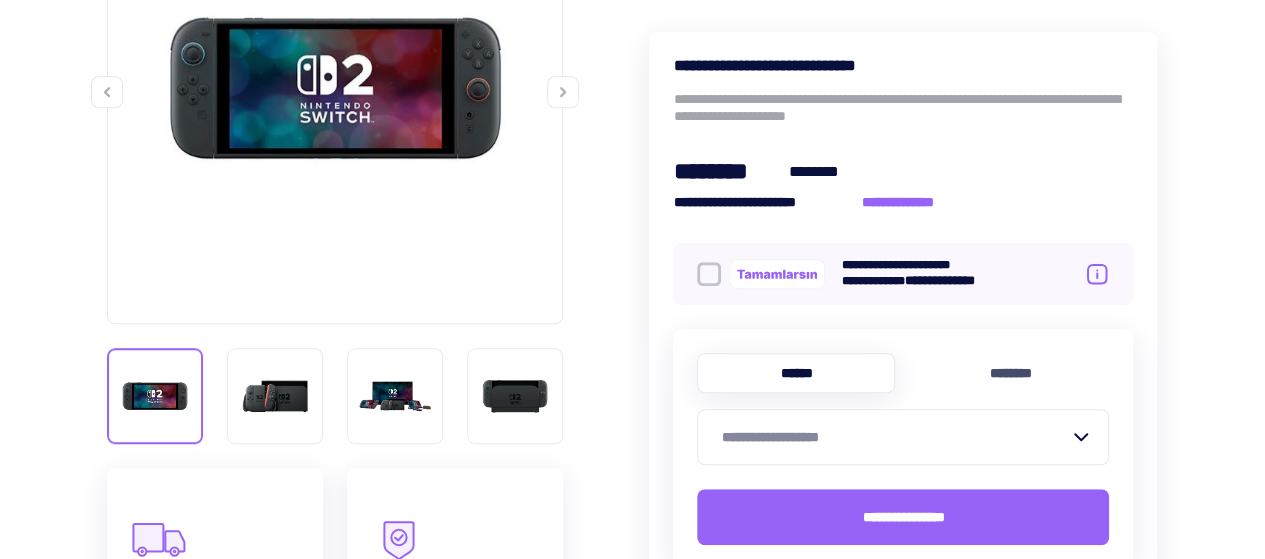 scroll, scrollTop: 500, scrollLeft: 0, axis: vertical 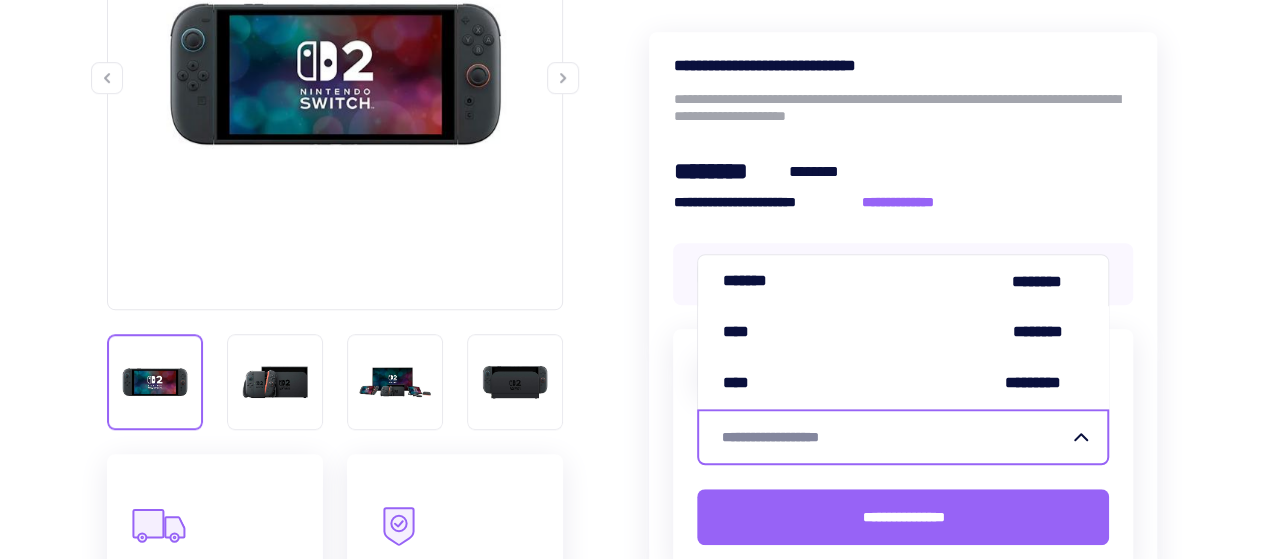 click on "**********" at bounding box center (891, 437) 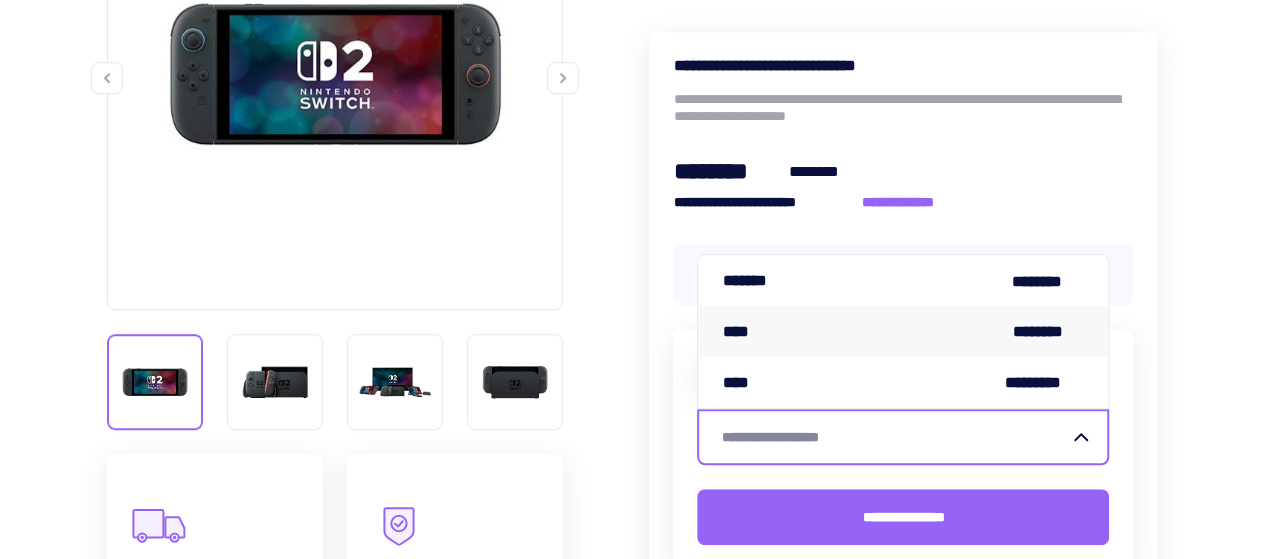 click on "**** ********" at bounding box center (903, 331) 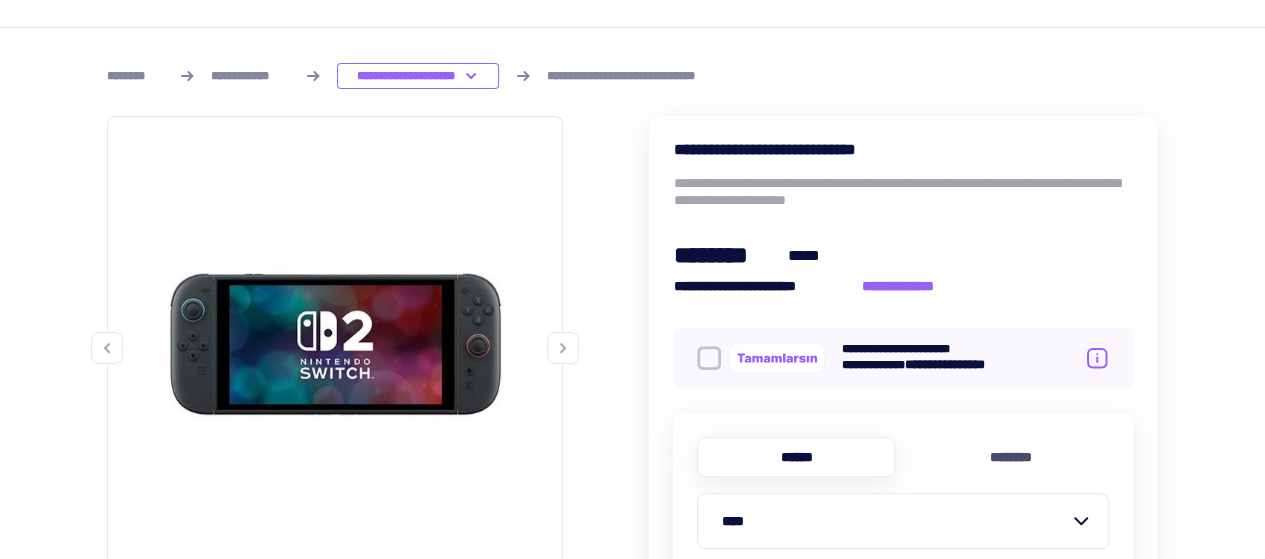 scroll, scrollTop: 200, scrollLeft: 0, axis: vertical 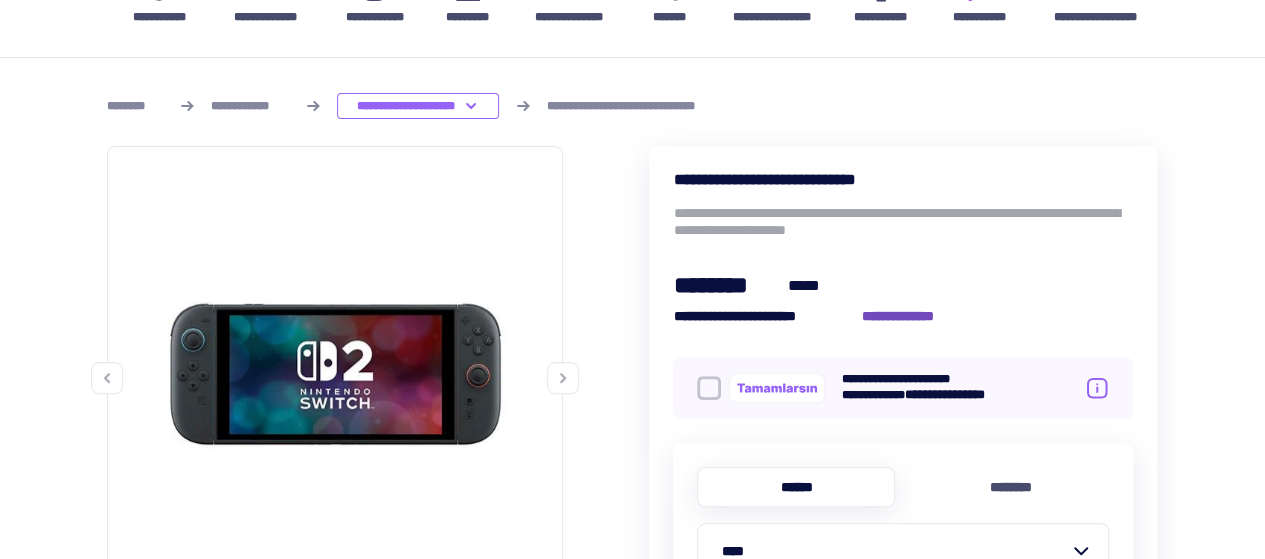 click on "**********" at bounding box center (909, 316) 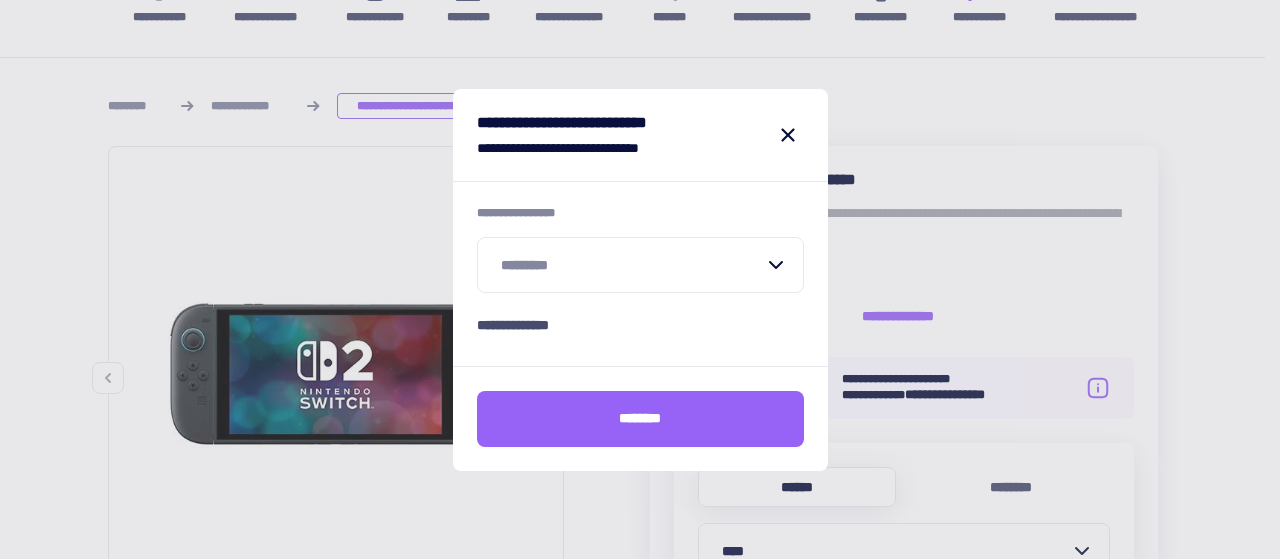 click at bounding box center [628, 265] 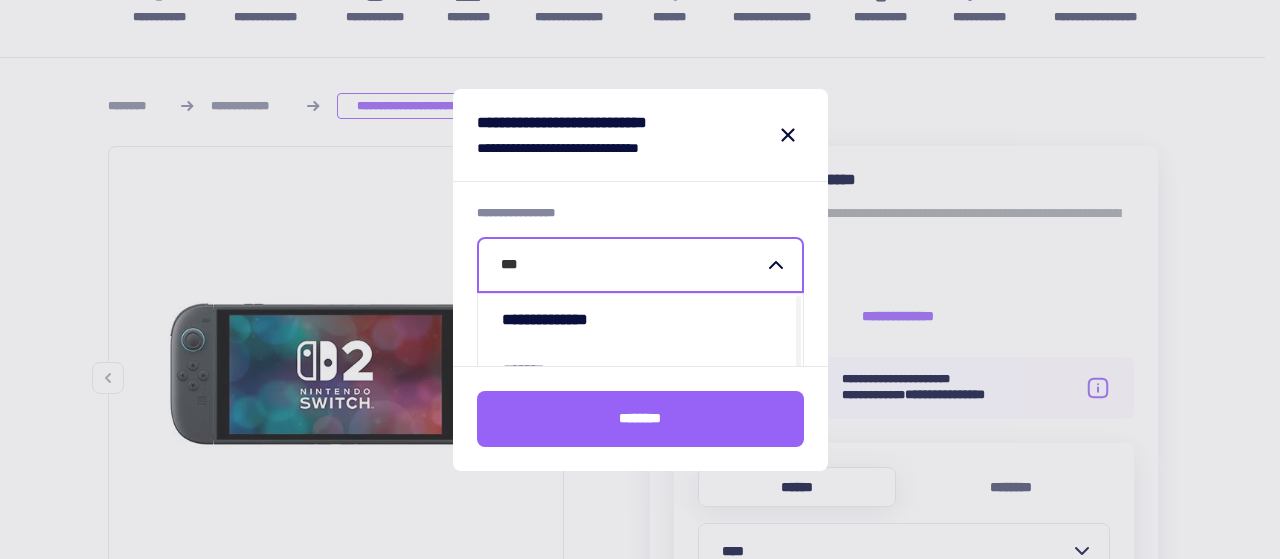 type on "****" 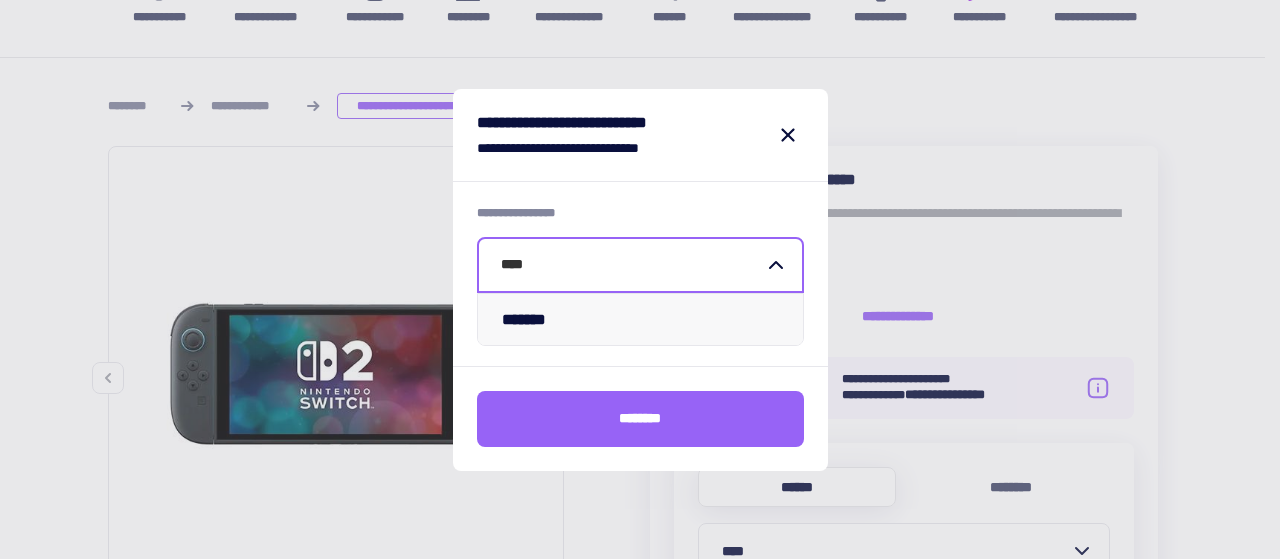 click on "*******" at bounding box center [640, 319] 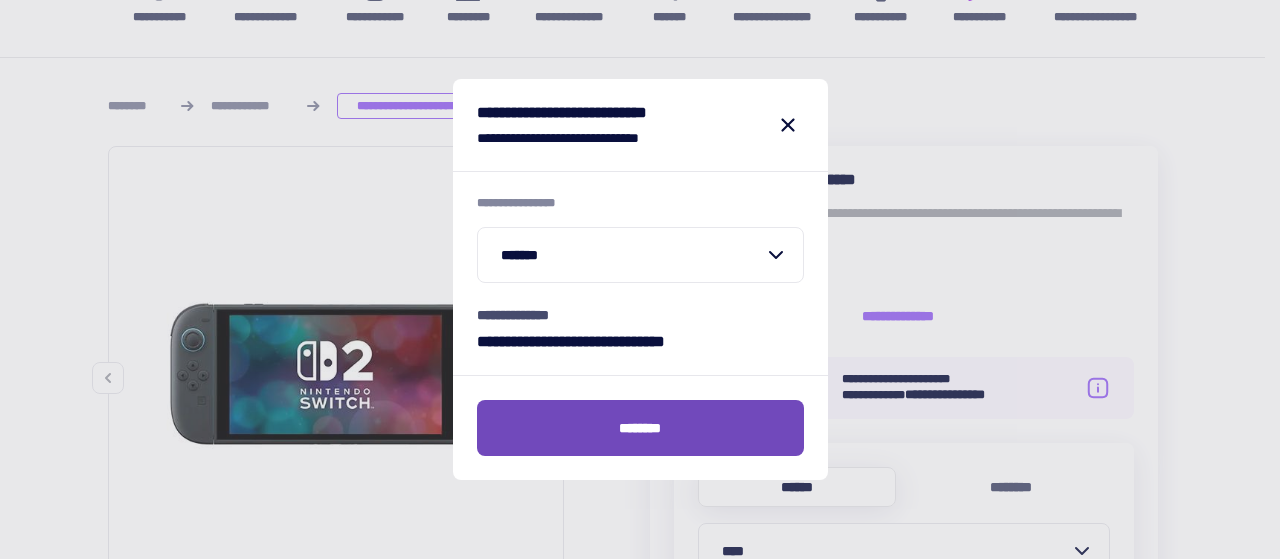 click on "********" at bounding box center [640, 428] 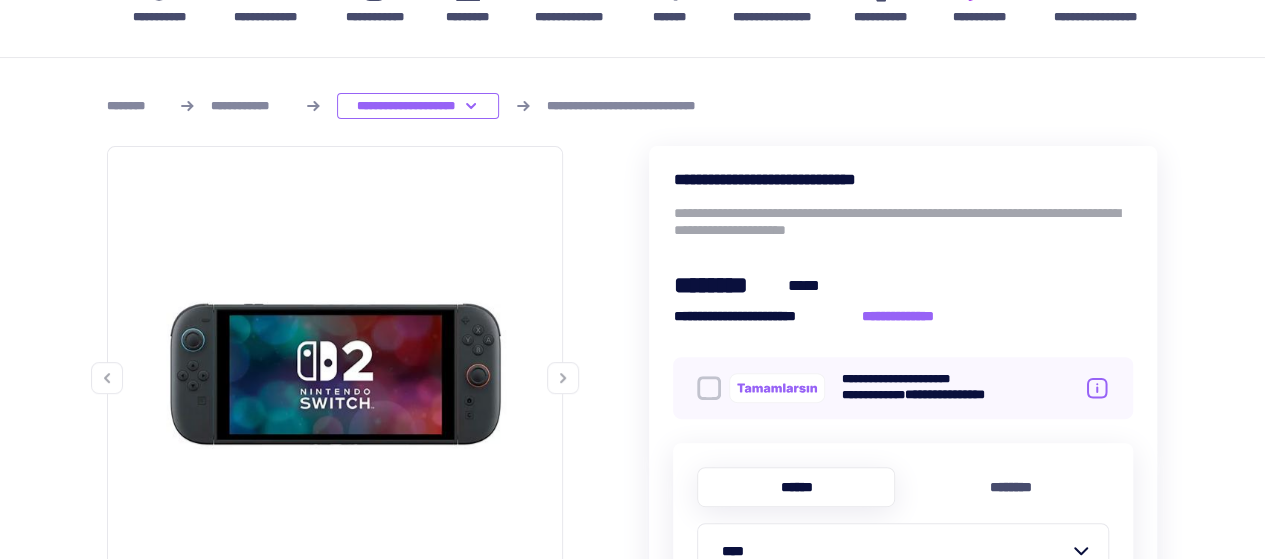scroll, scrollTop: 300, scrollLeft: 0, axis: vertical 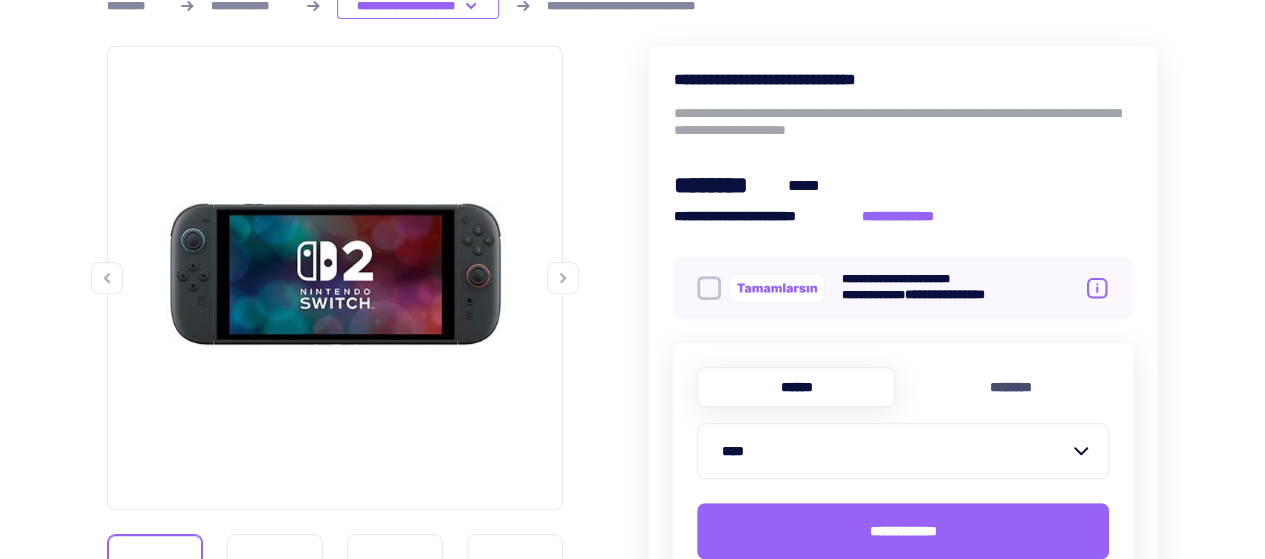 drag, startPoint x: 893, startPoint y: 461, endPoint x: 902, endPoint y: 455, distance: 10.816654 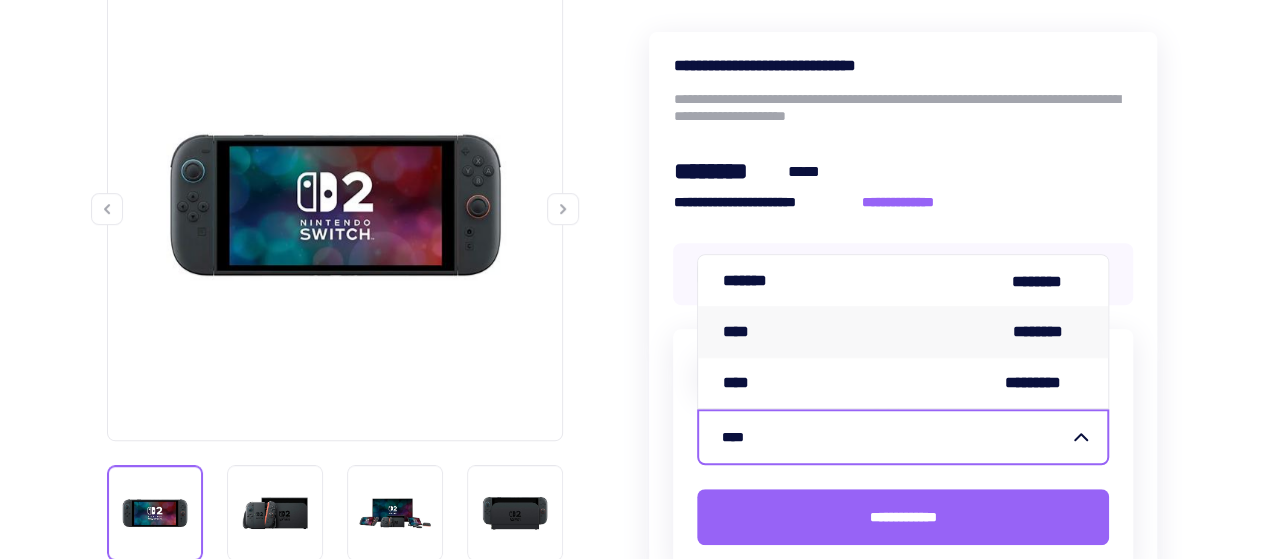 scroll, scrollTop: 400, scrollLeft: 0, axis: vertical 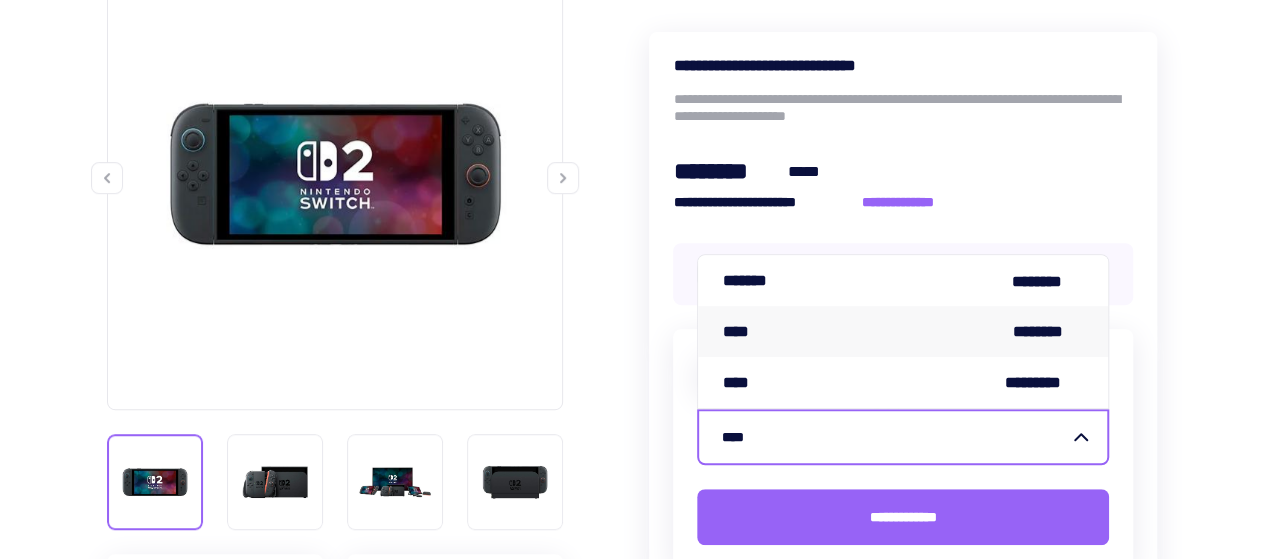 click on "**** ********" at bounding box center [903, 331] 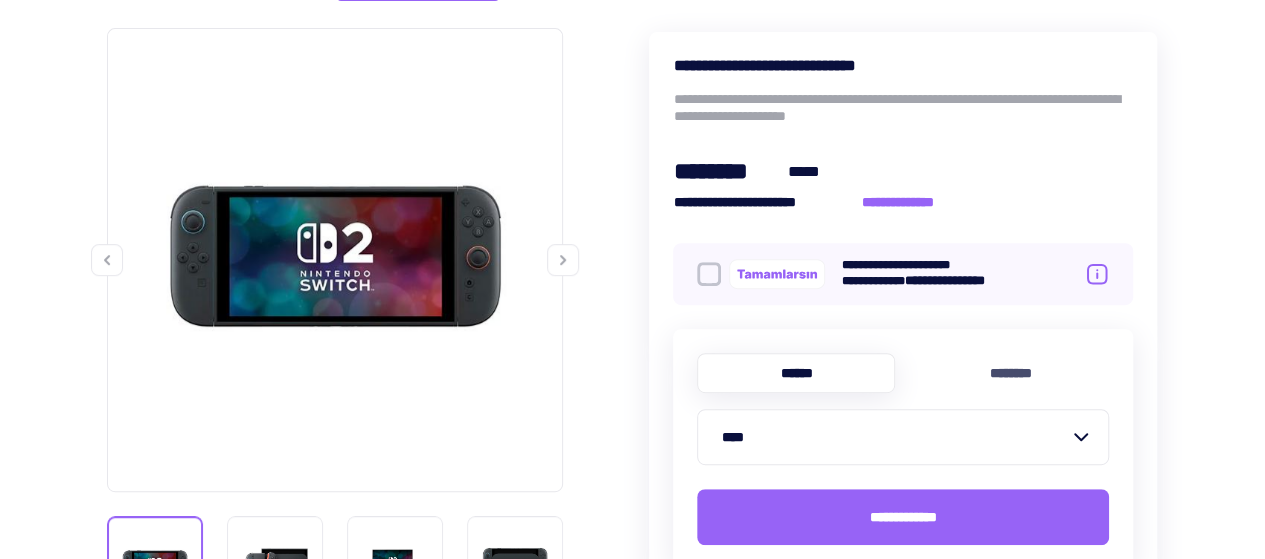 scroll, scrollTop: 300, scrollLeft: 0, axis: vertical 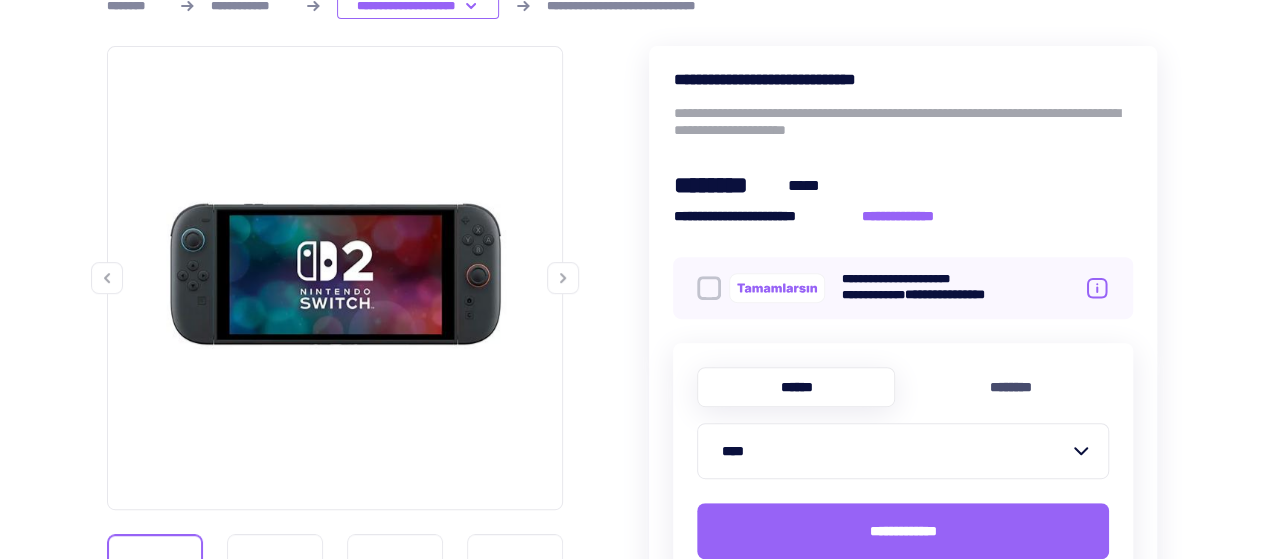 drag, startPoint x: 902, startPoint y: 530, endPoint x: 913, endPoint y: 529, distance: 11.045361 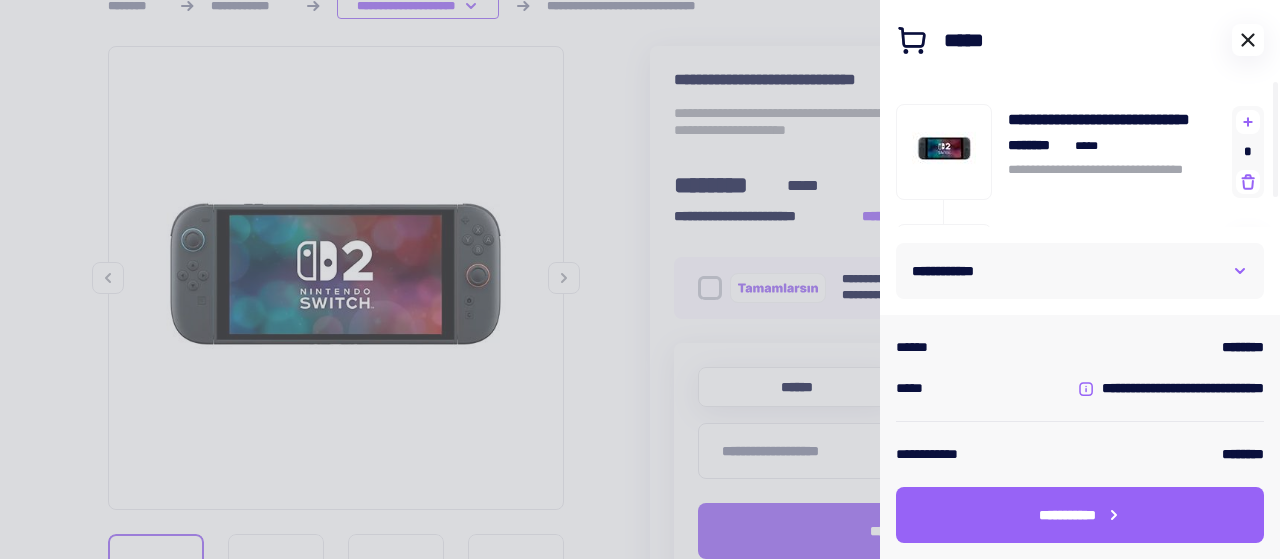 click at bounding box center (1248, 40) 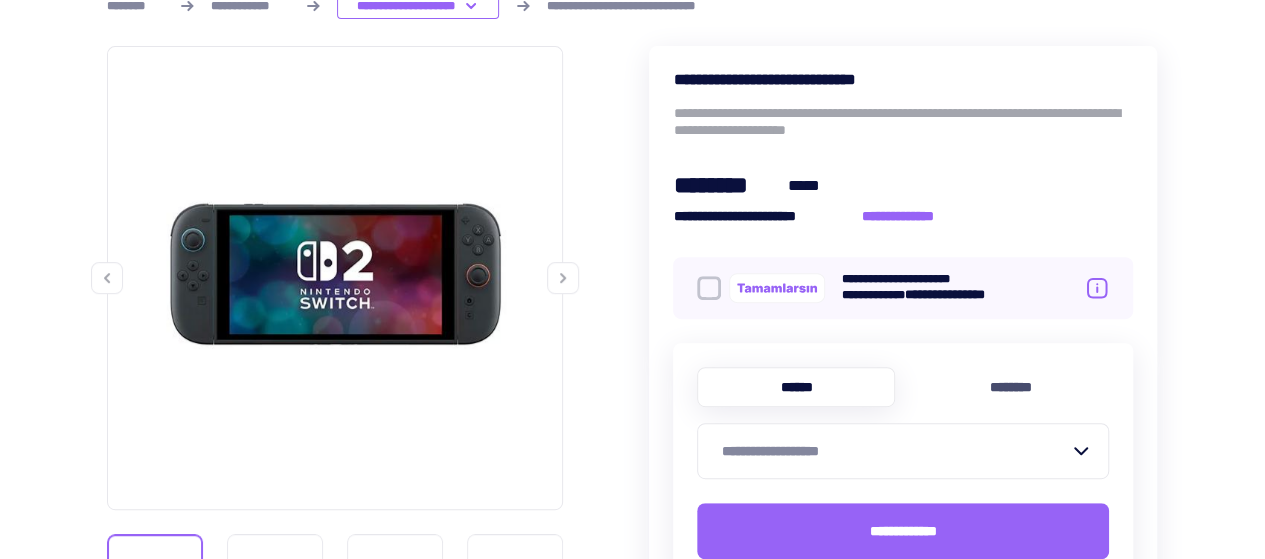 click at bounding box center [563, 278] 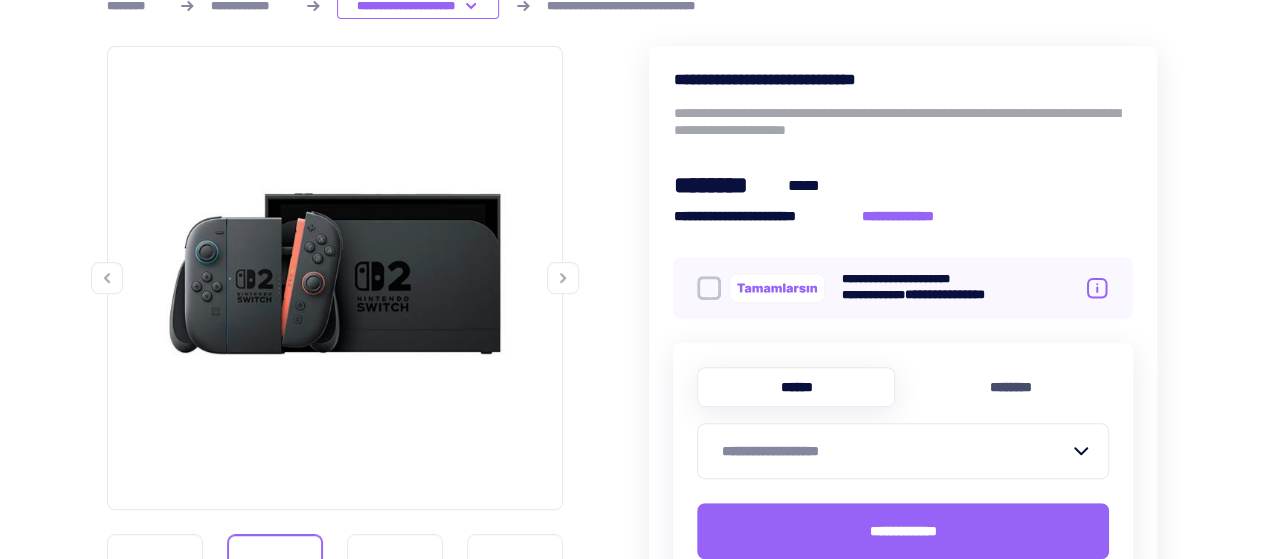 click at bounding box center [563, 278] 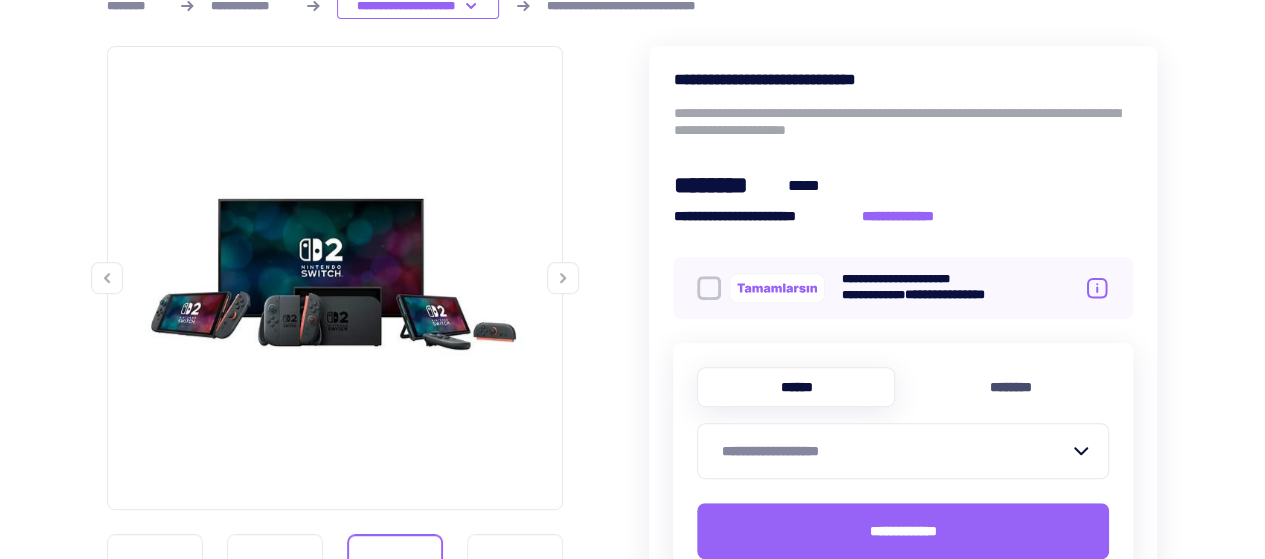 click at bounding box center [563, 278] 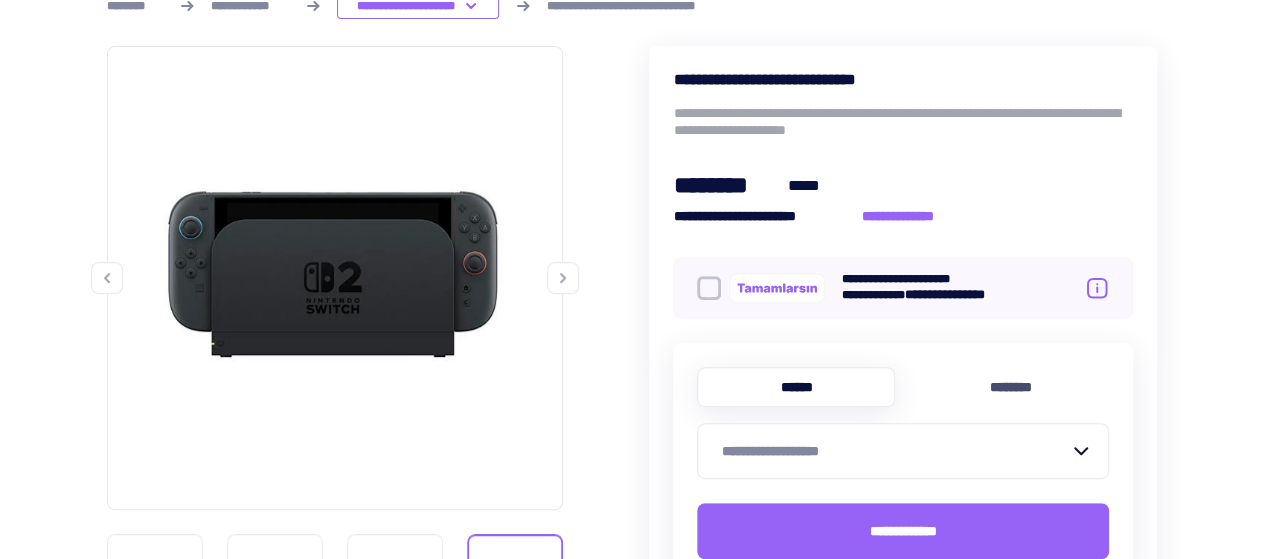 click at bounding box center (563, 278) 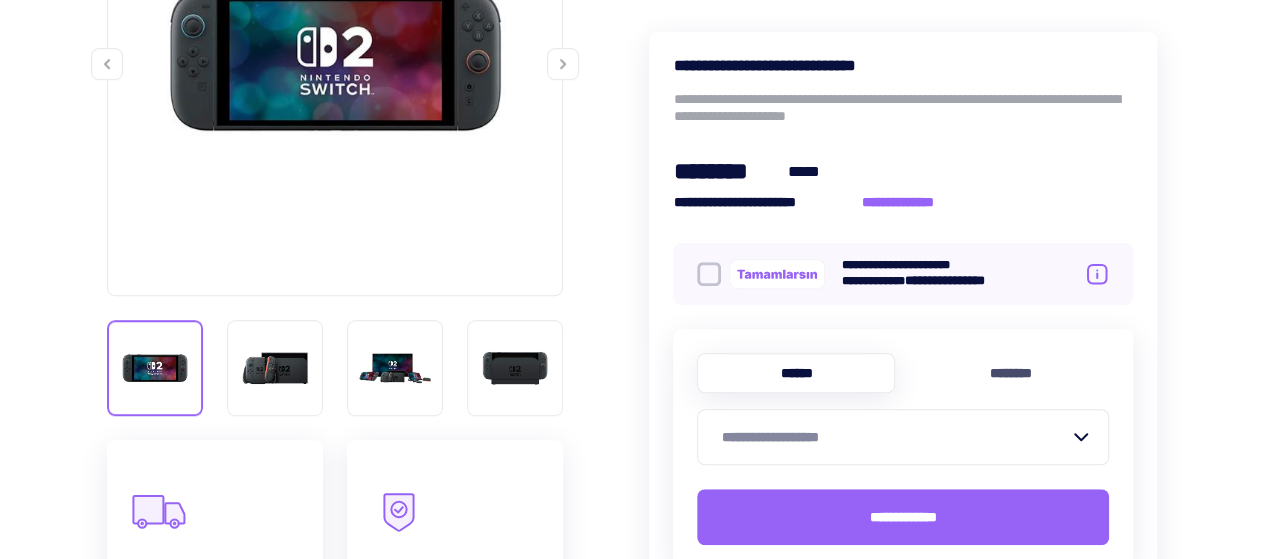 scroll, scrollTop: 600, scrollLeft: 0, axis: vertical 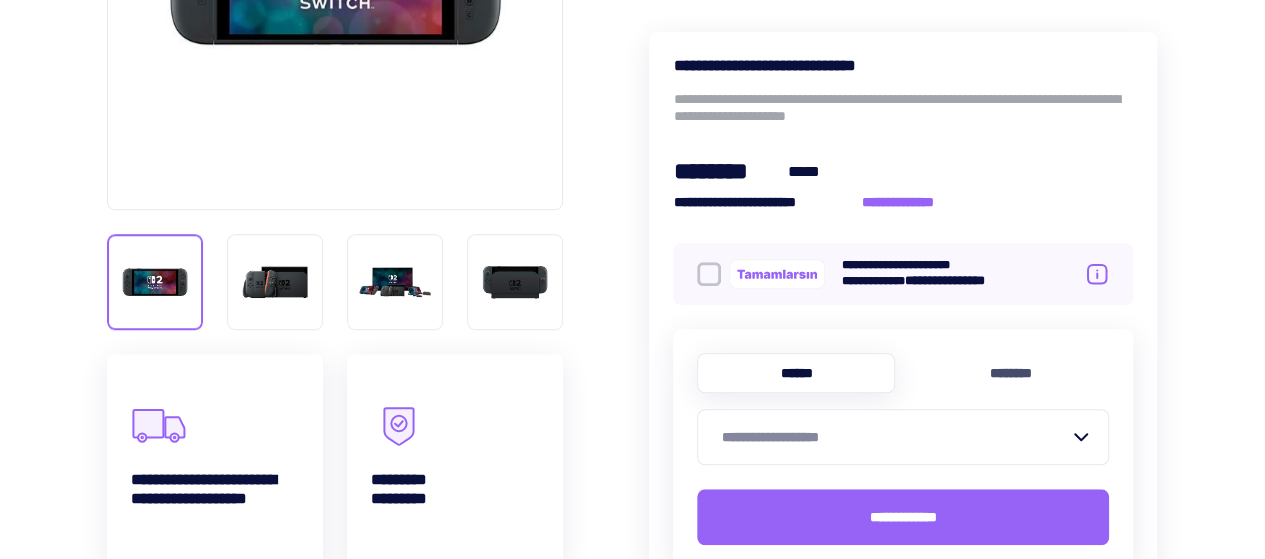 drag, startPoint x: 900, startPoint y: 511, endPoint x: 952, endPoint y: 507, distance: 52.153618 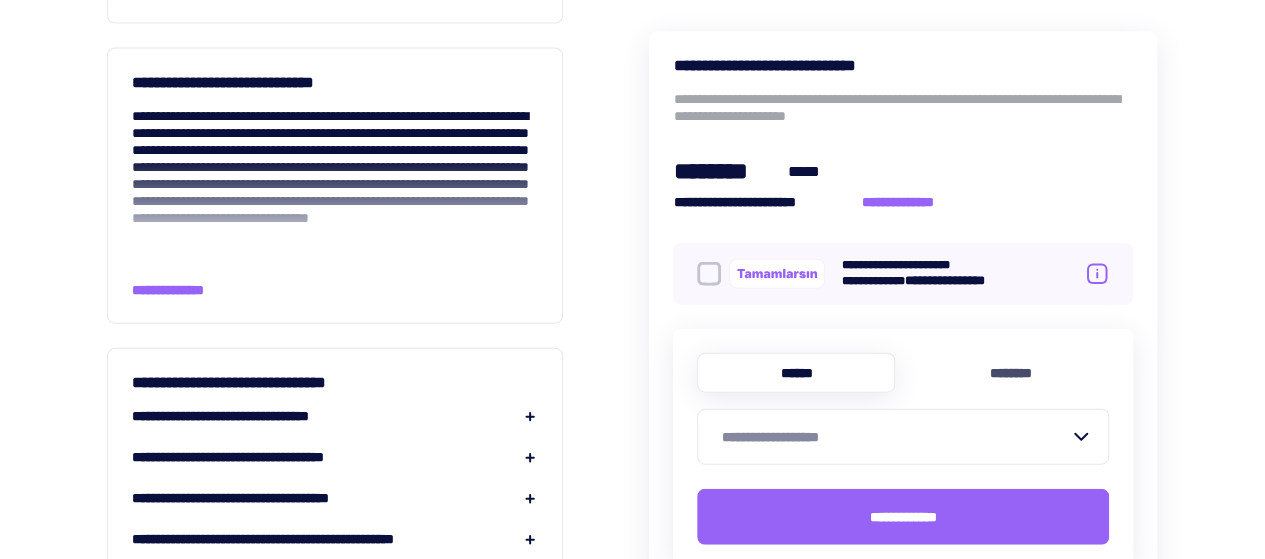 scroll, scrollTop: 2400, scrollLeft: 0, axis: vertical 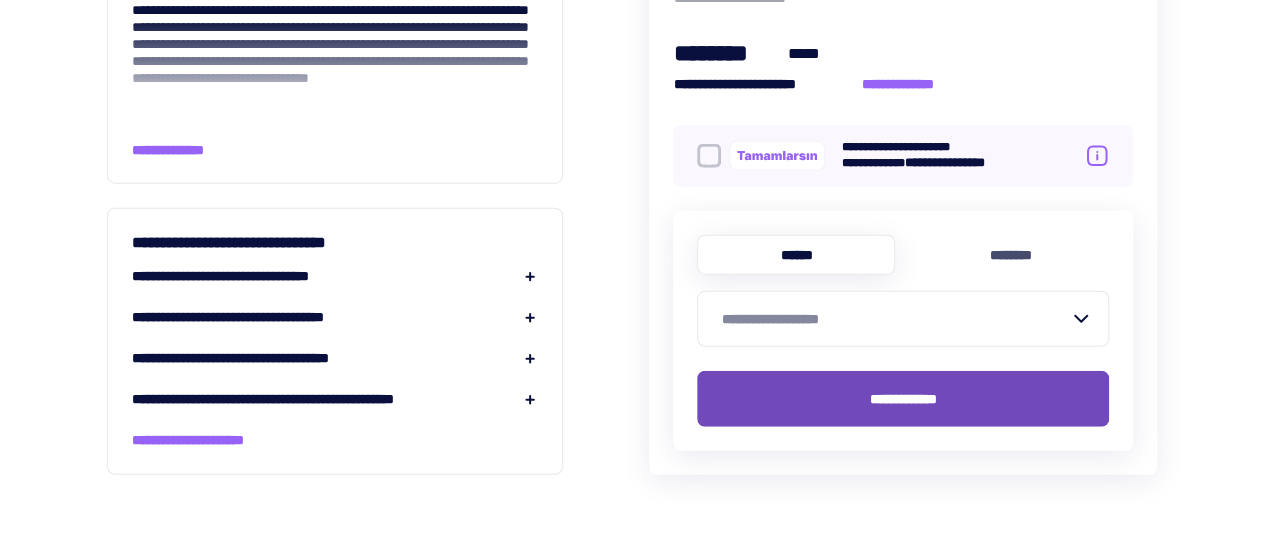 click on "**********" at bounding box center (903, 398) 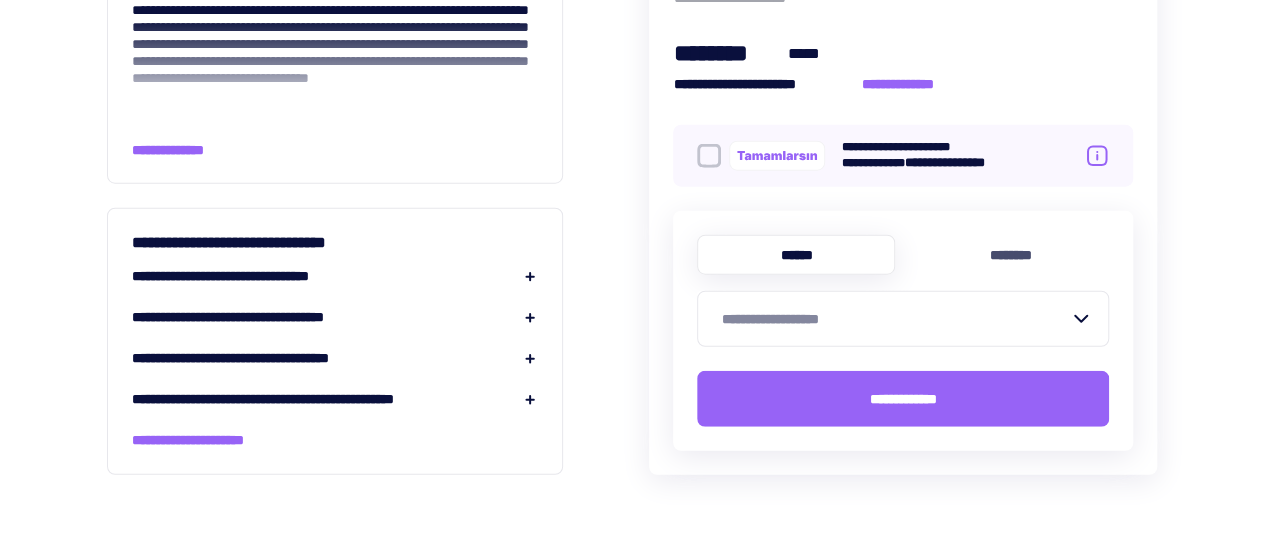 click on "**********" at bounding box center (891, 319) 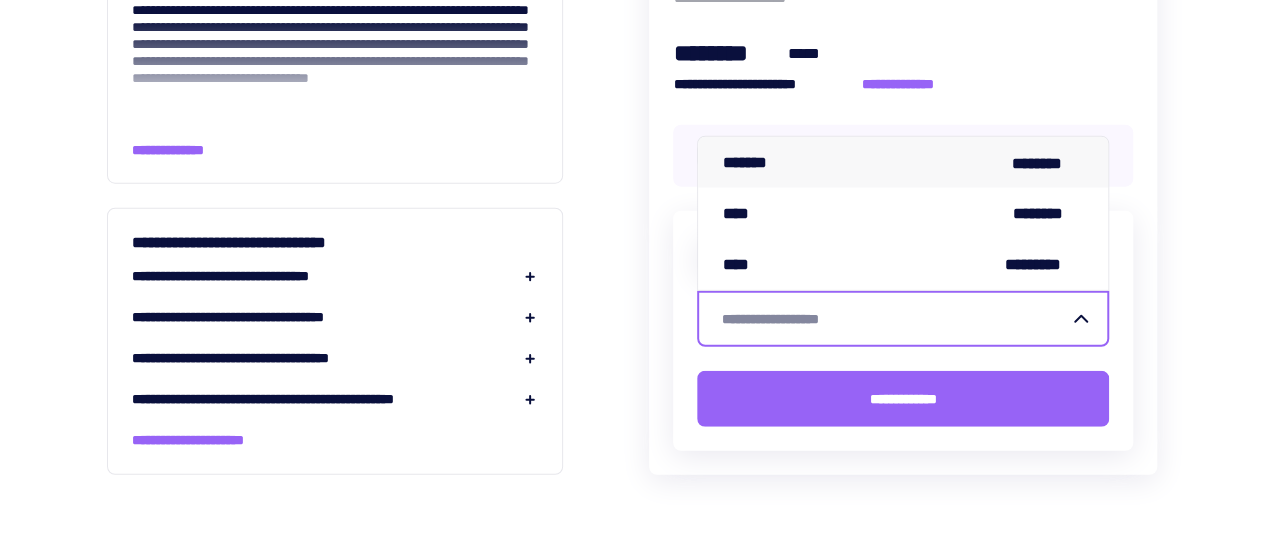 click on "******* ********" at bounding box center [903, 162] 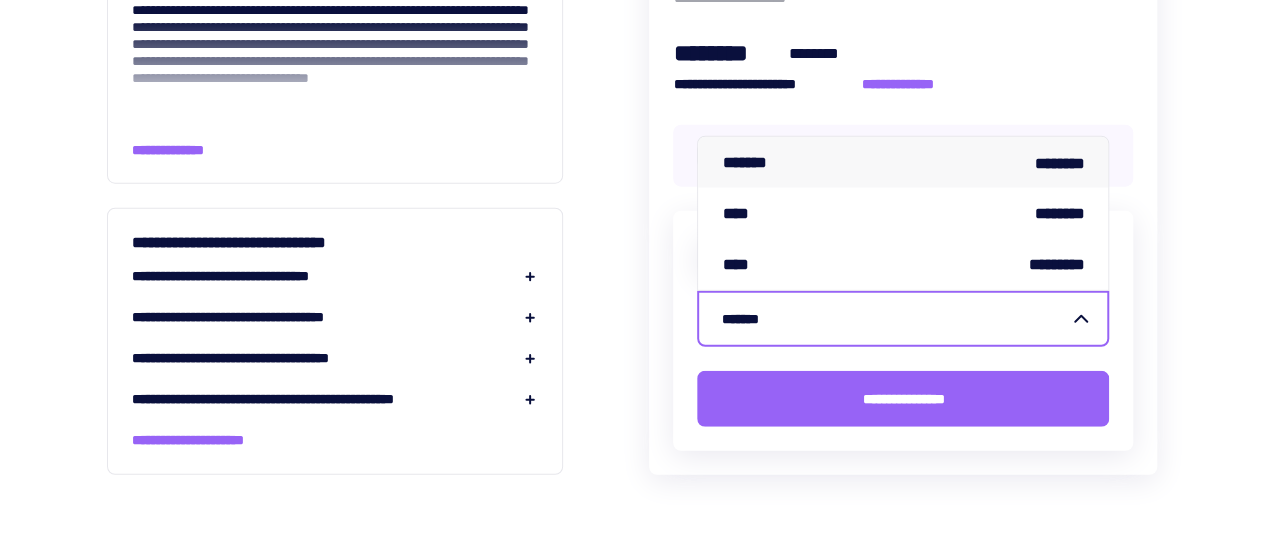 click on "*******" at bounding box center [891, 318] 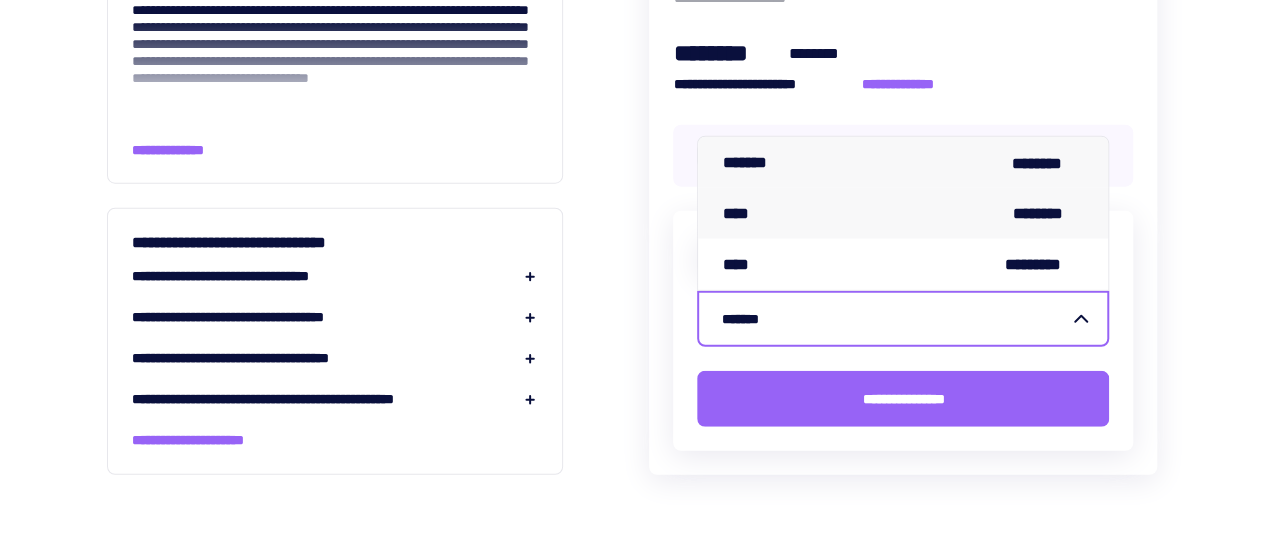 click on "**** ********" at bounding box center [903, 213] 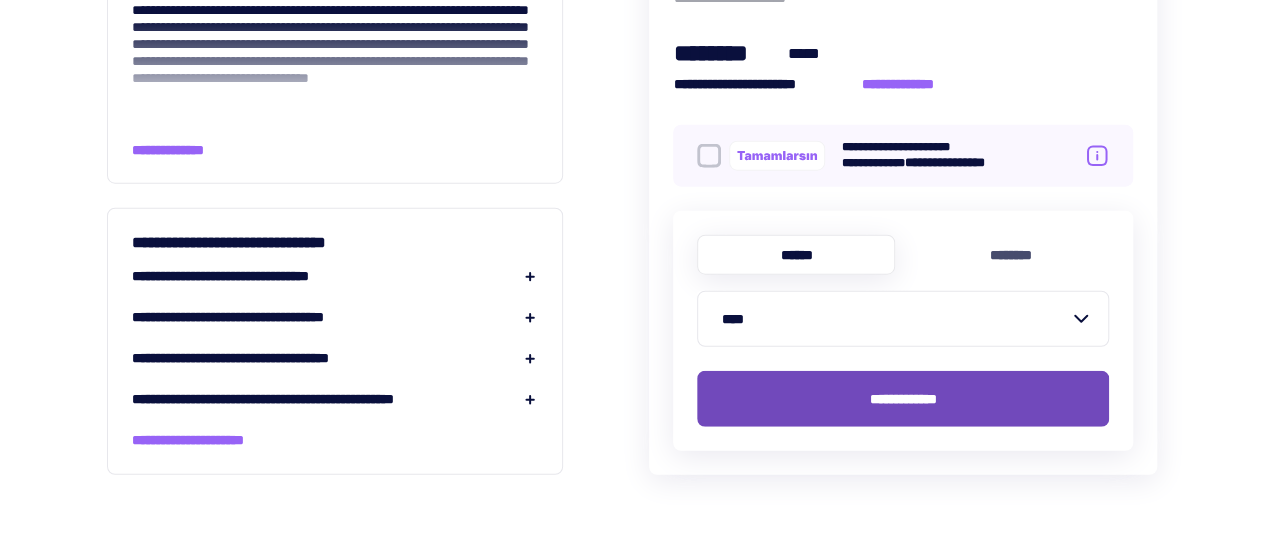 click on "**********" at bounding box center [903, 398] 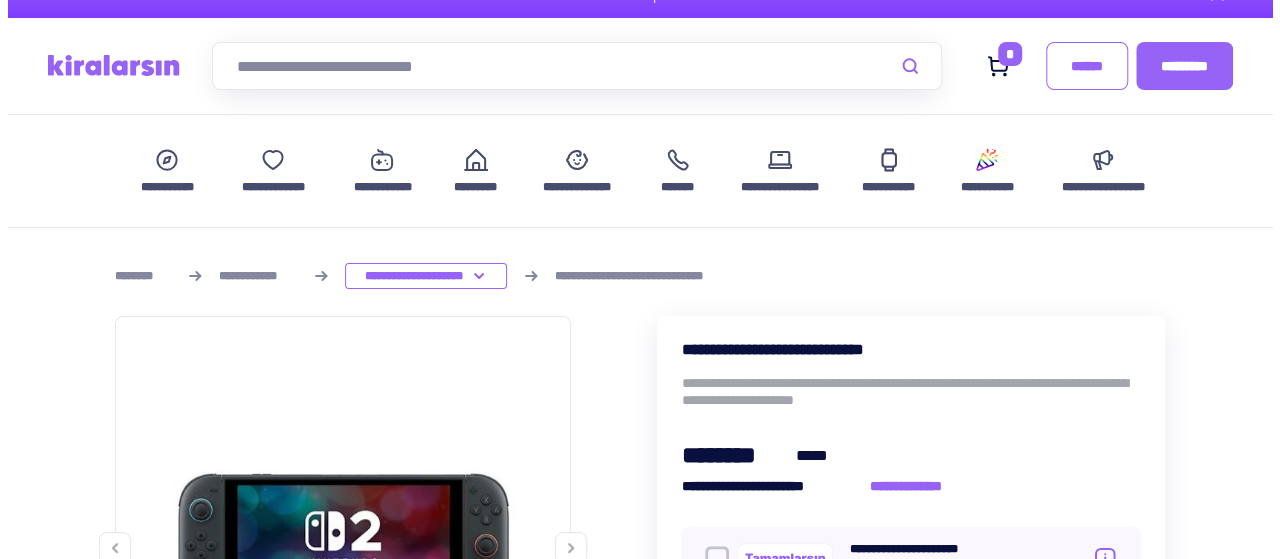 scroll, scrollTop: 0, scrollLeft: 0, axis: both 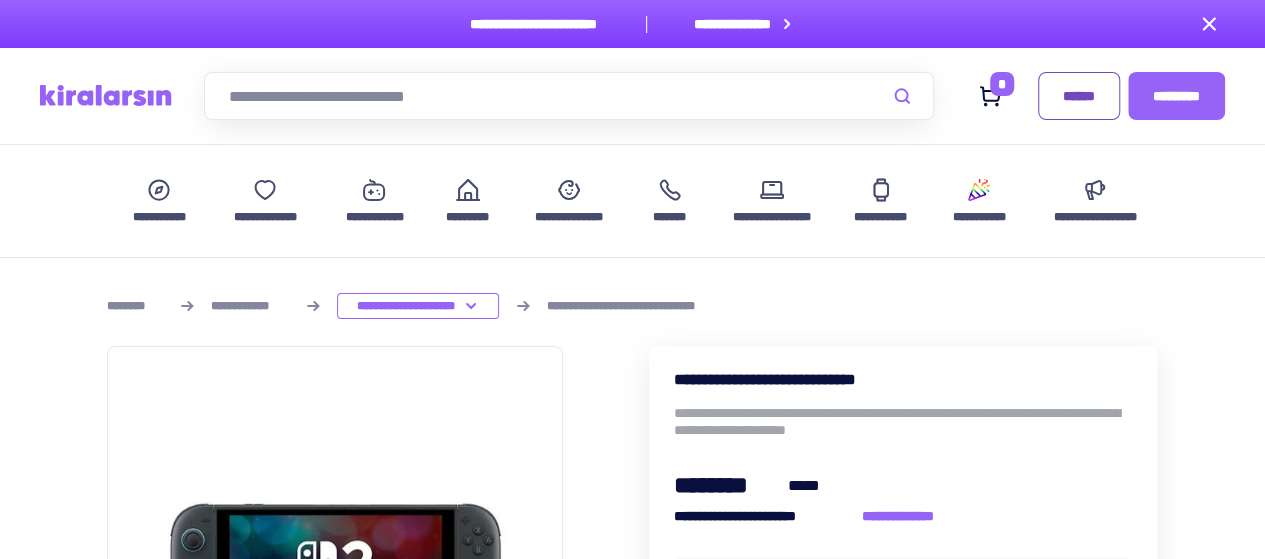 click on "******" at bounding box center [1079, 96] 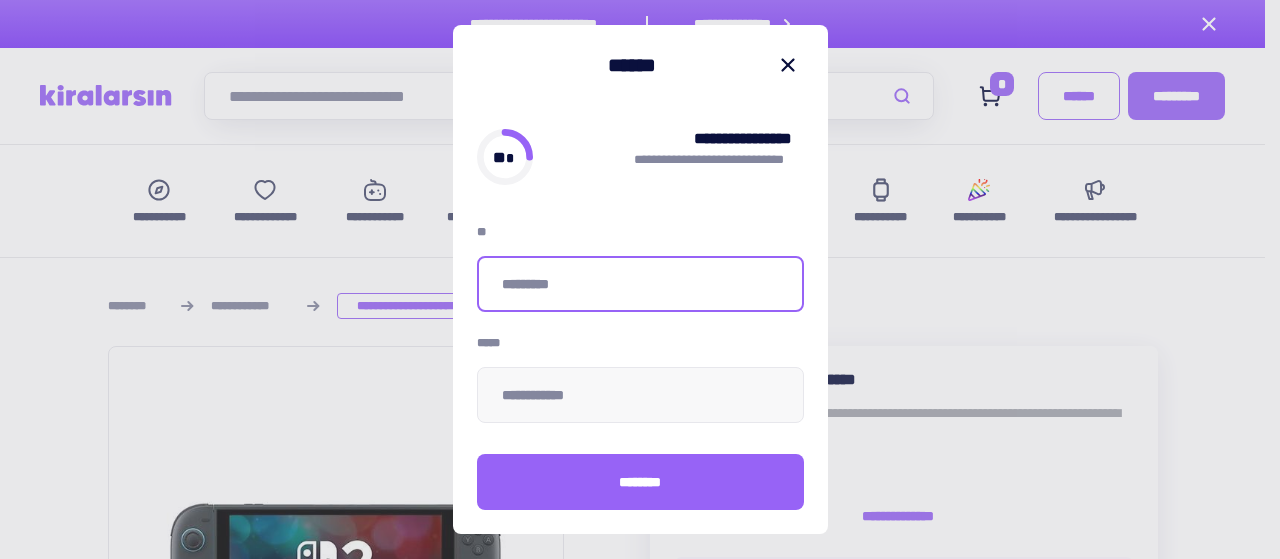 click at bounding box center [640, 284] 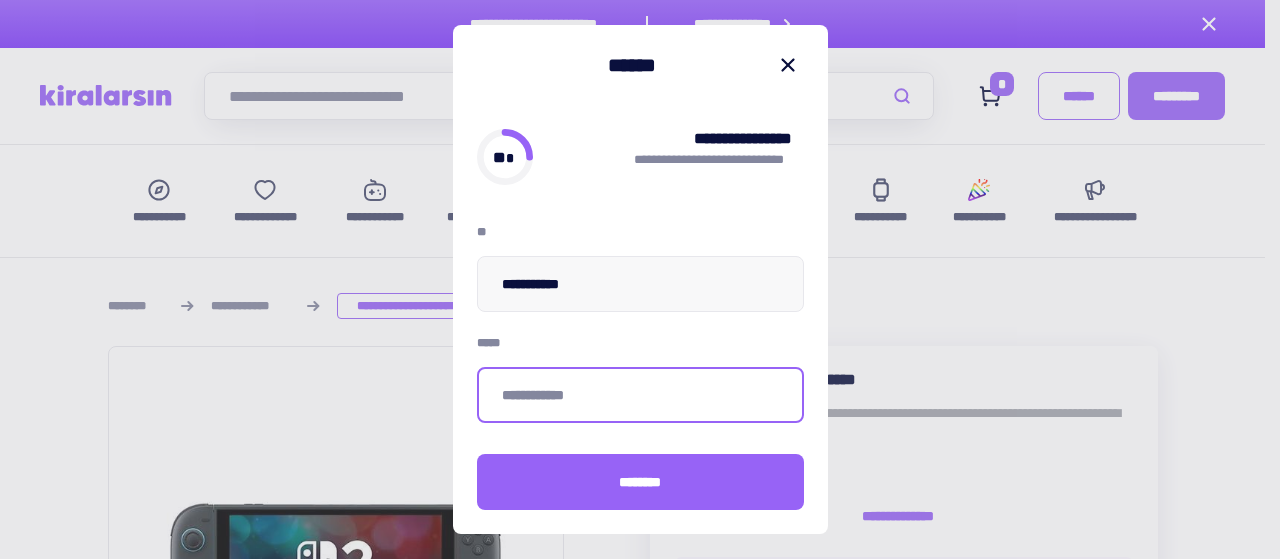 type on "******" 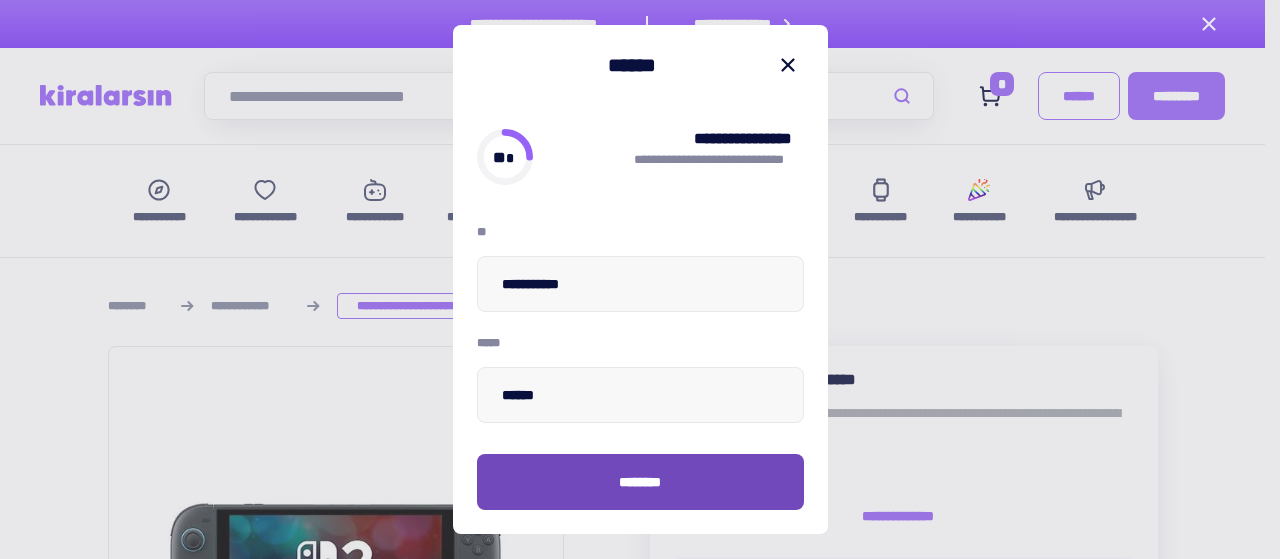 click on "********" at bounding box center (640, 482) 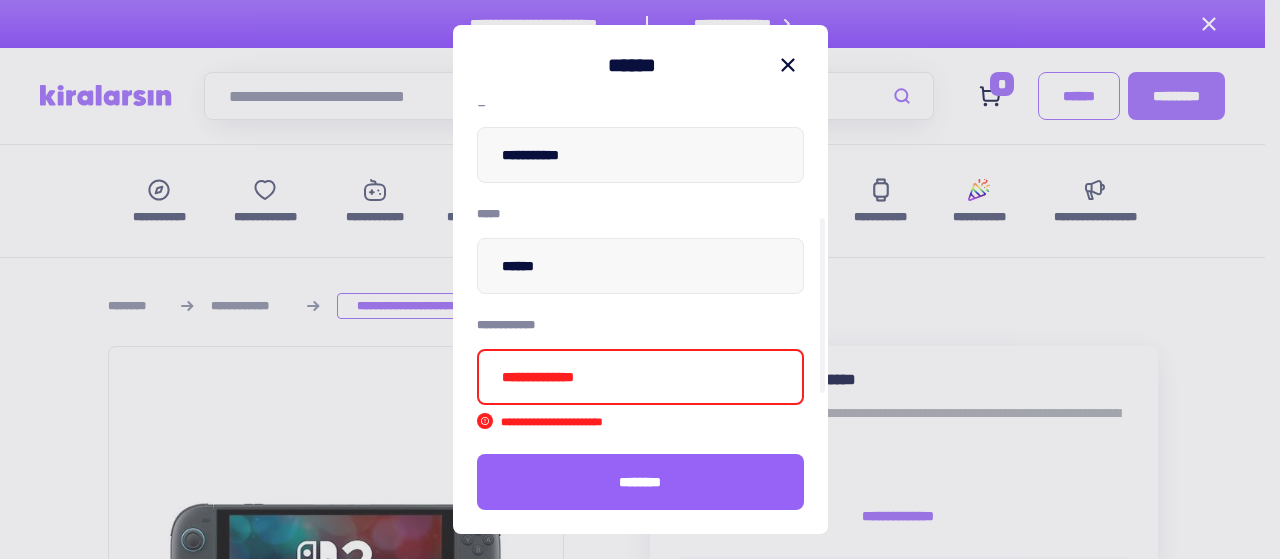scroll, scrollTop: 200, scrollLeft: 0, axis: vertical 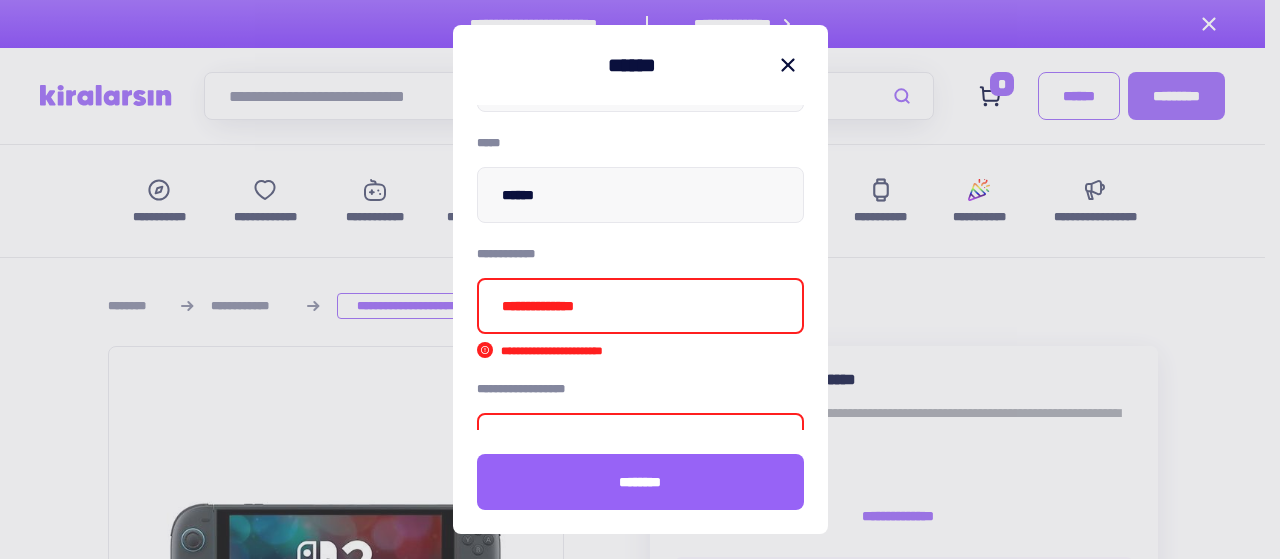 click at bounding box center [640, 306] 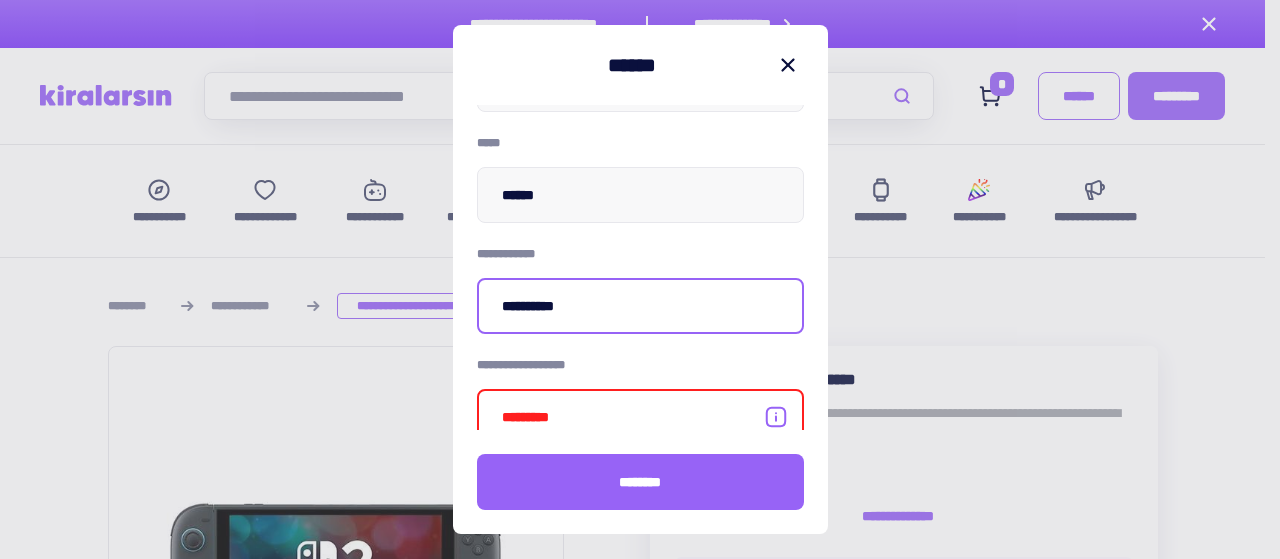 type on "**********" 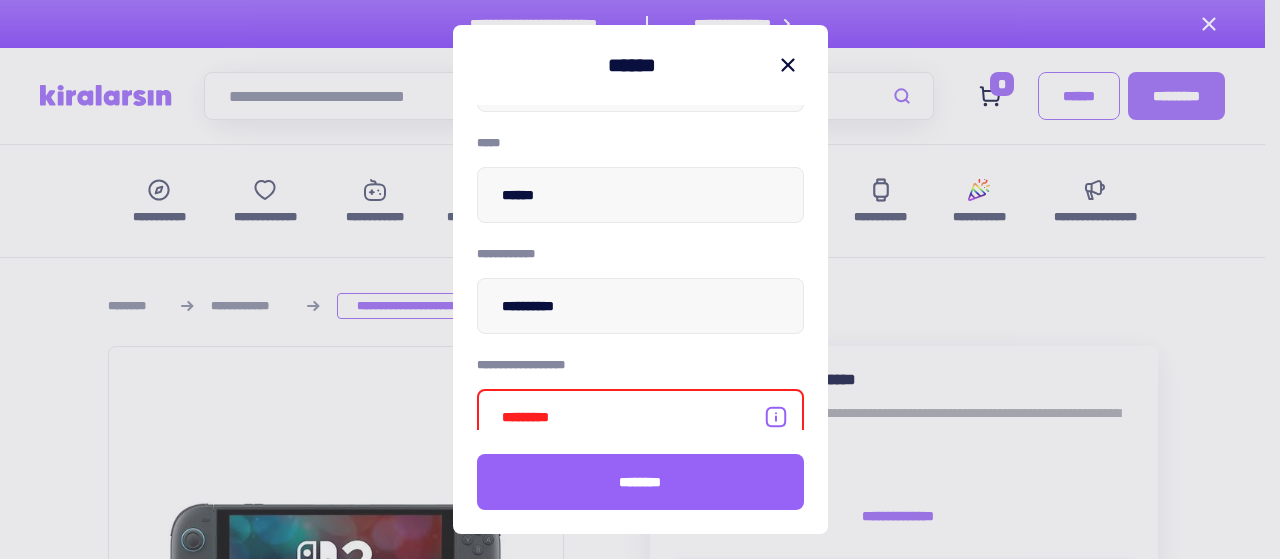 click at bounding box center [640, 417] 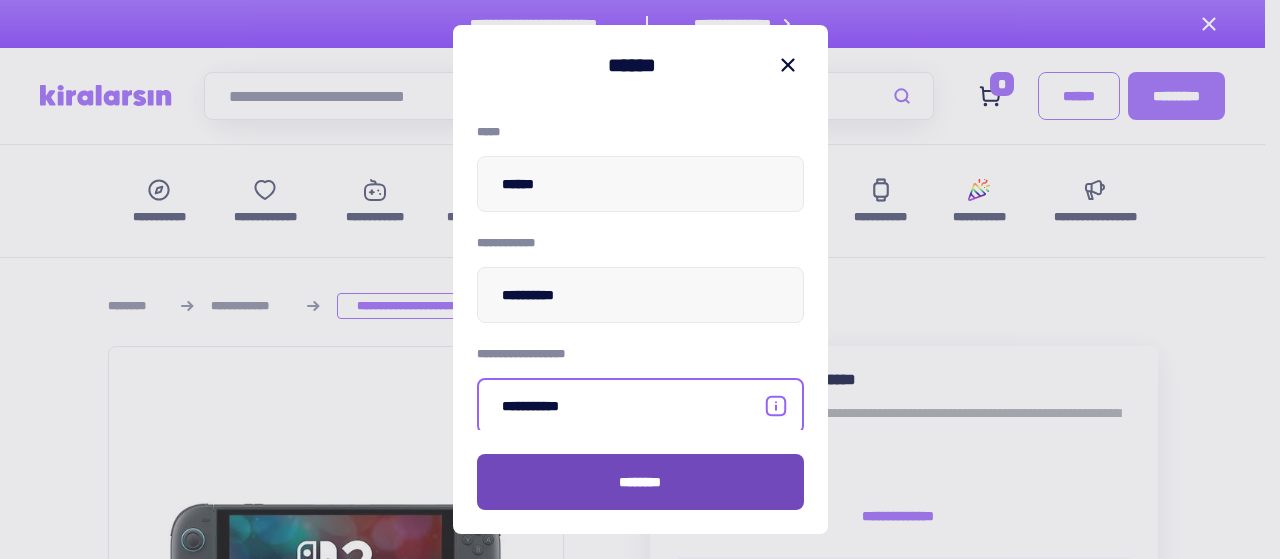 scroll, scrollTop: 214, scrollLeft: 0, axis: vertical 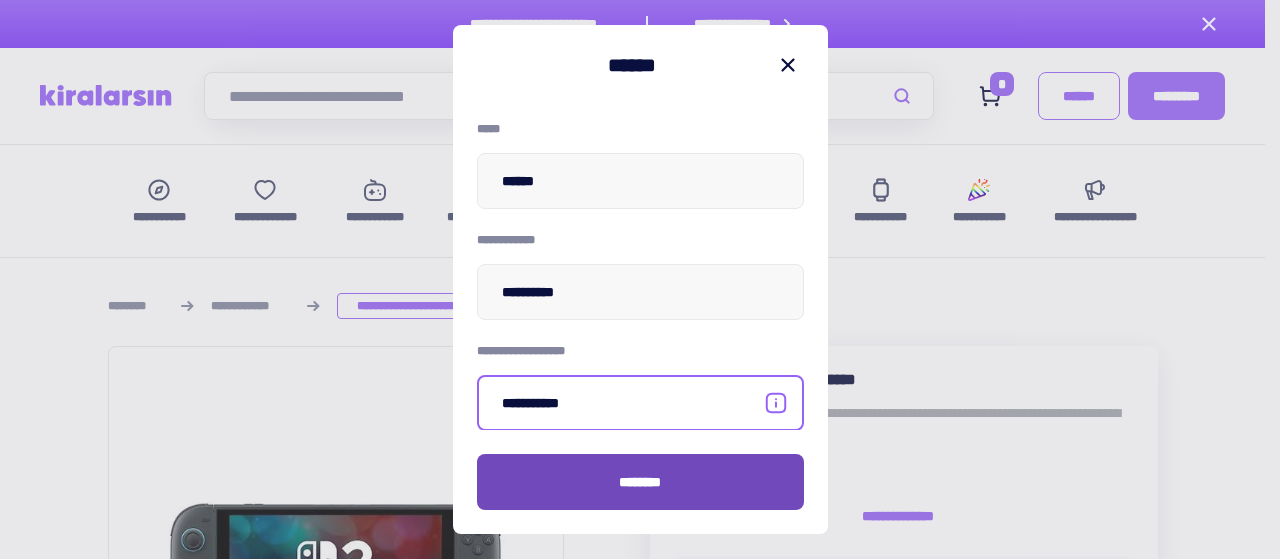 type on "**********" 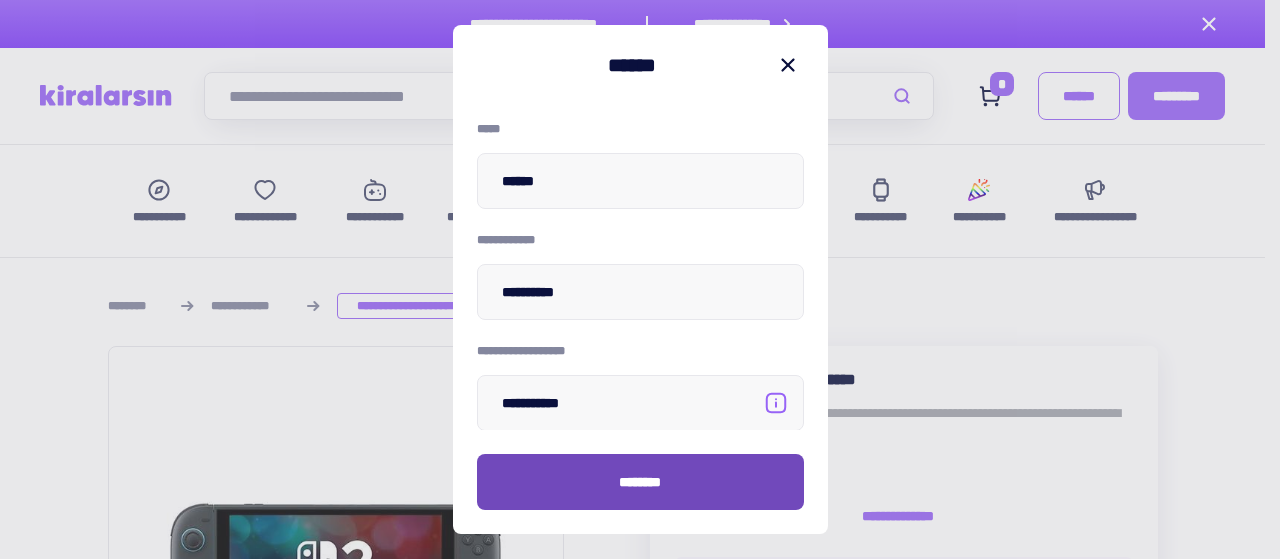 click on "********" at bounding box center [640, 482] 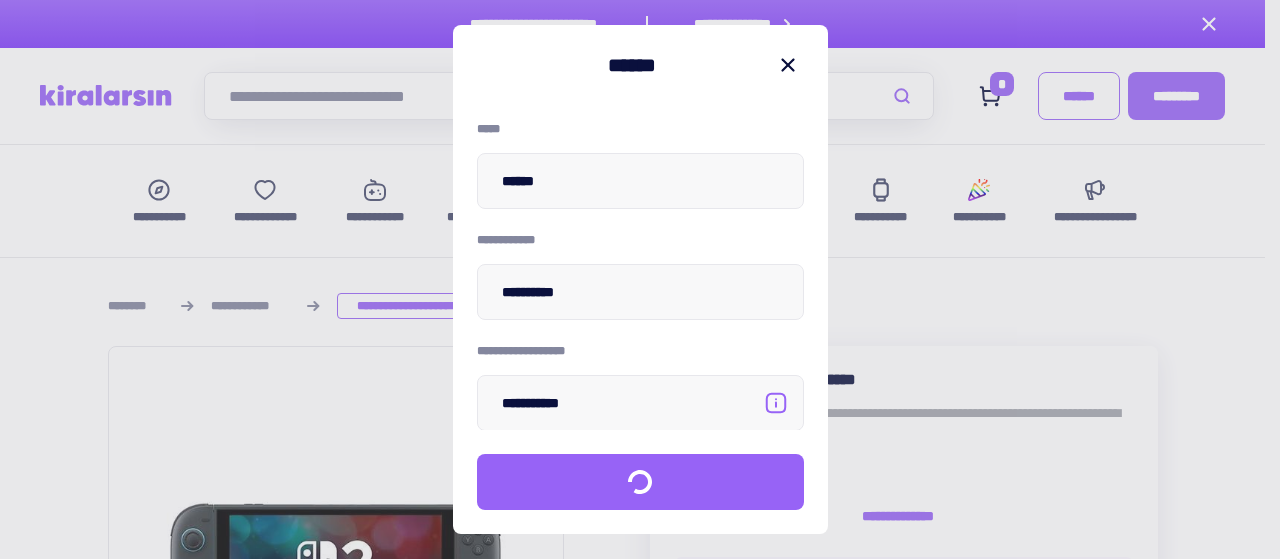 scroll, scrollTop: 326, scrollLeft: 0, axis: vertical 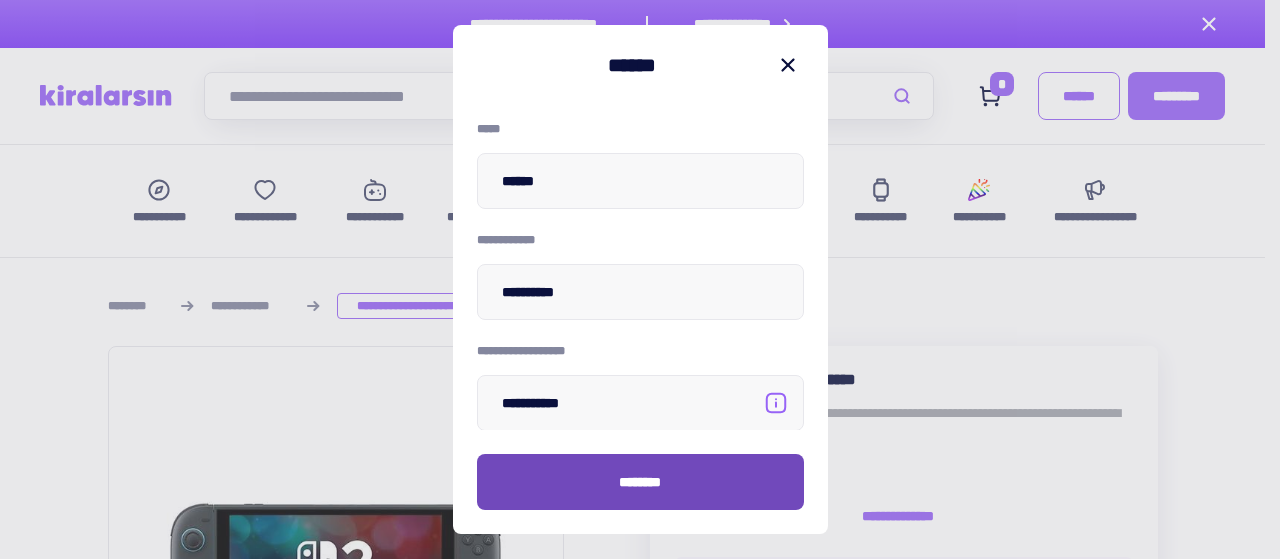 click on "********" at bounding box center (640, 482) 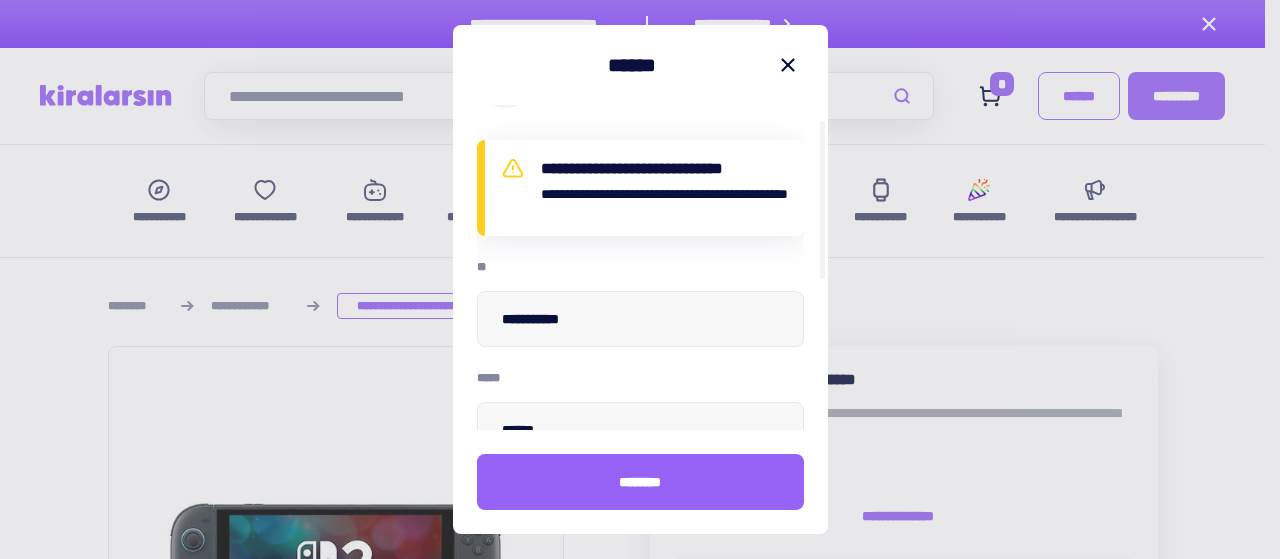 scroll, scrollTop: 200, scrollLeft: 0, axis: vertical 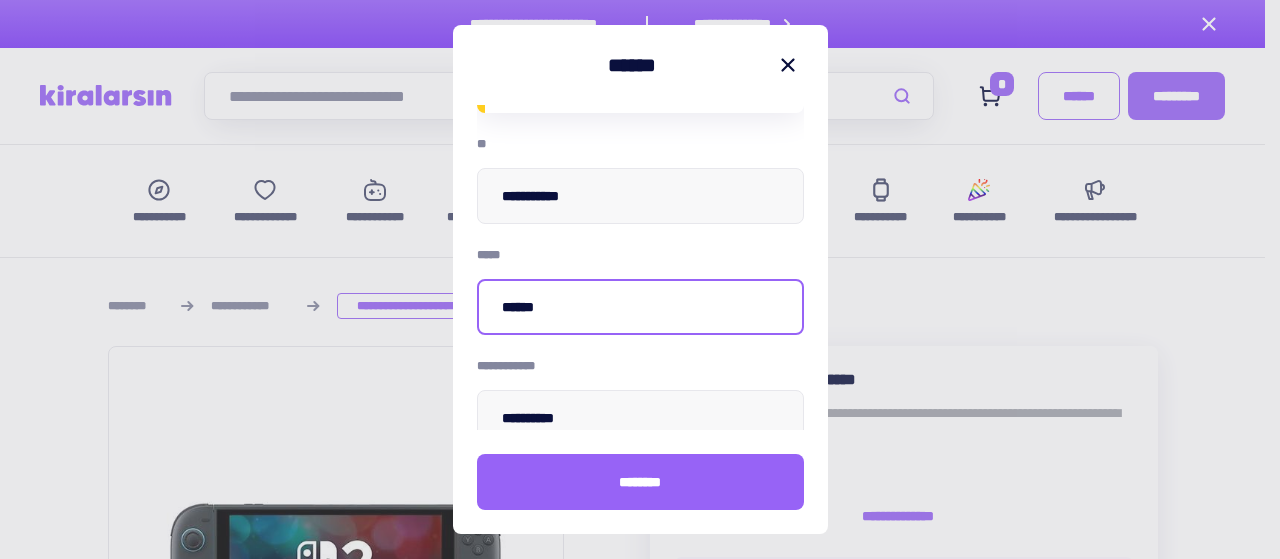 click on "******" at bounding box center (640, 307) 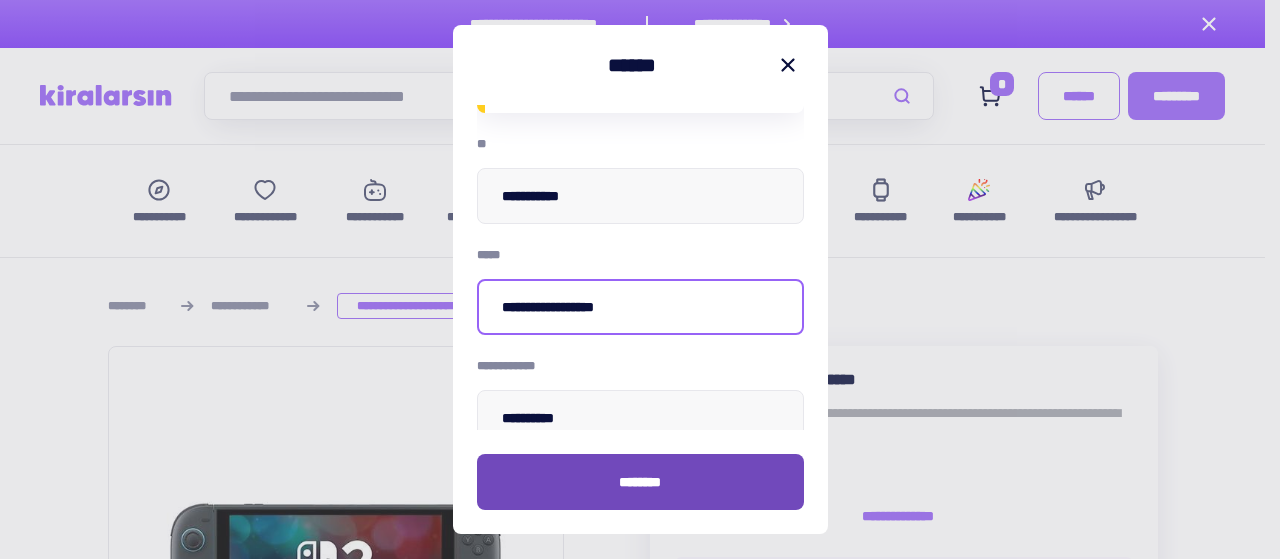 type on "**********" 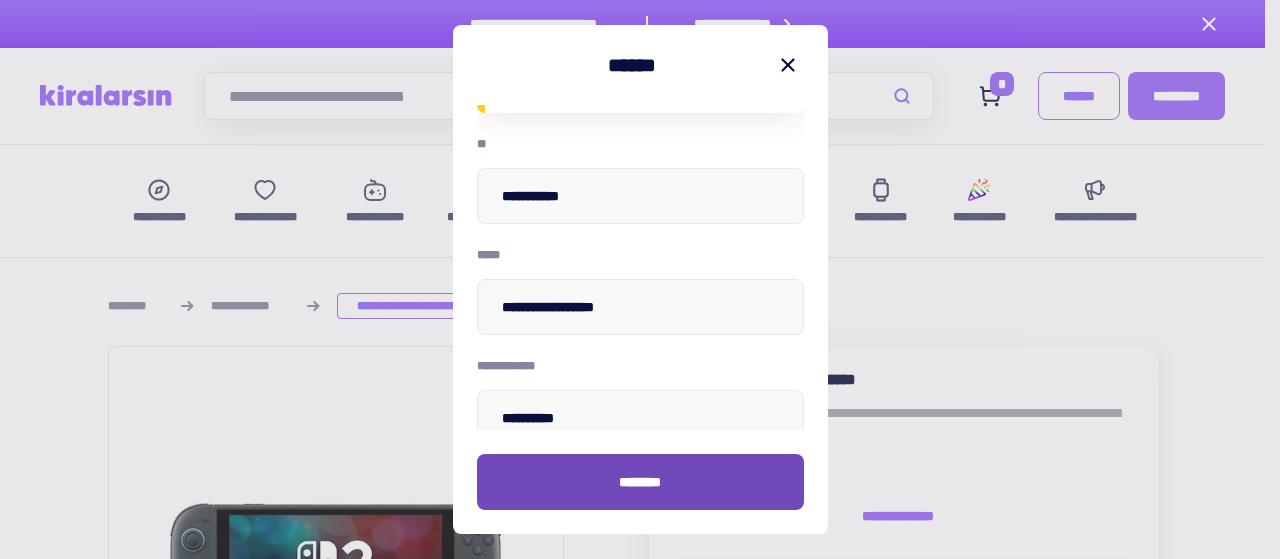 drag, startPoint x: 650, startPoint y: 483, endPoint x: 810, endPoint y: 479, distance: 160.04999 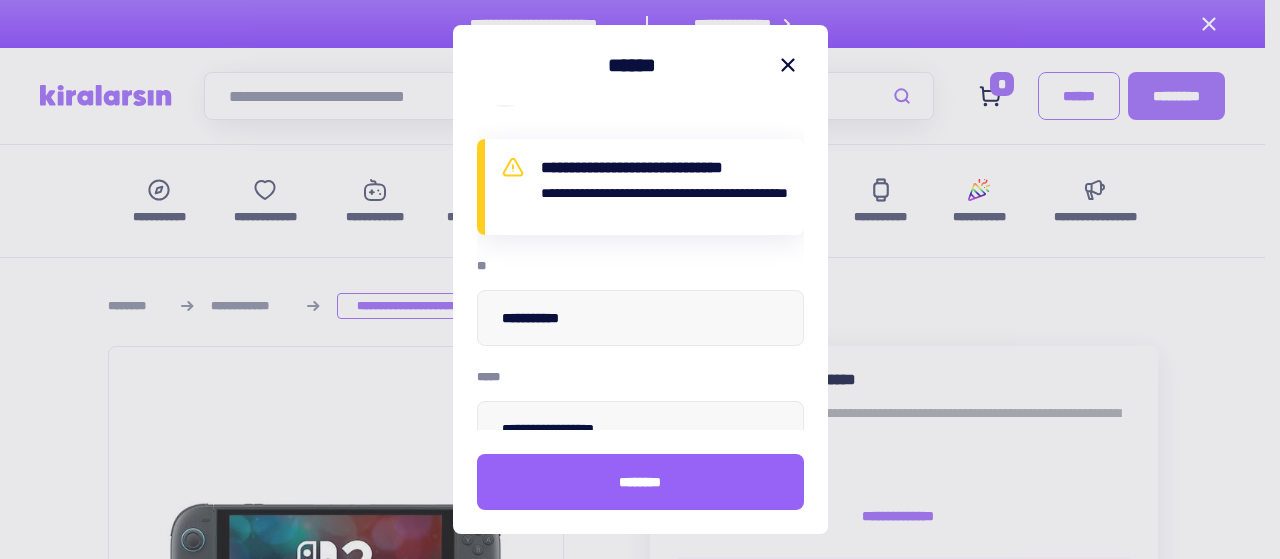 scroll, scrollTop: 0, scrollLeft: 0, axis: both 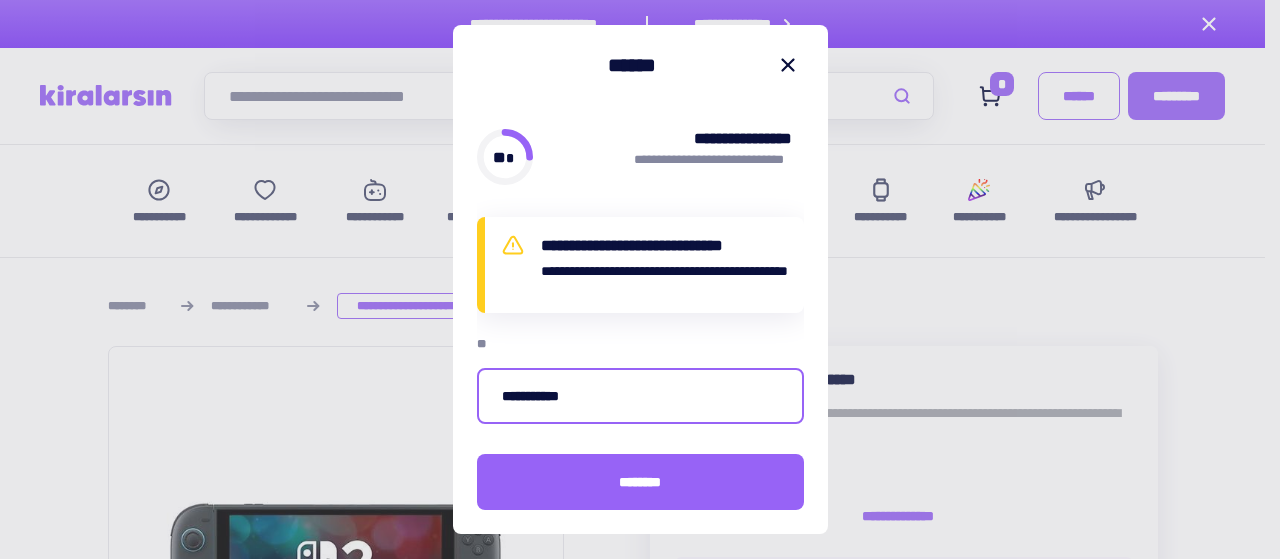 drag, startPoint x: 629, startPoint y: 400, endPoint x: 426, endPoint y: 389, distance: 203.2978 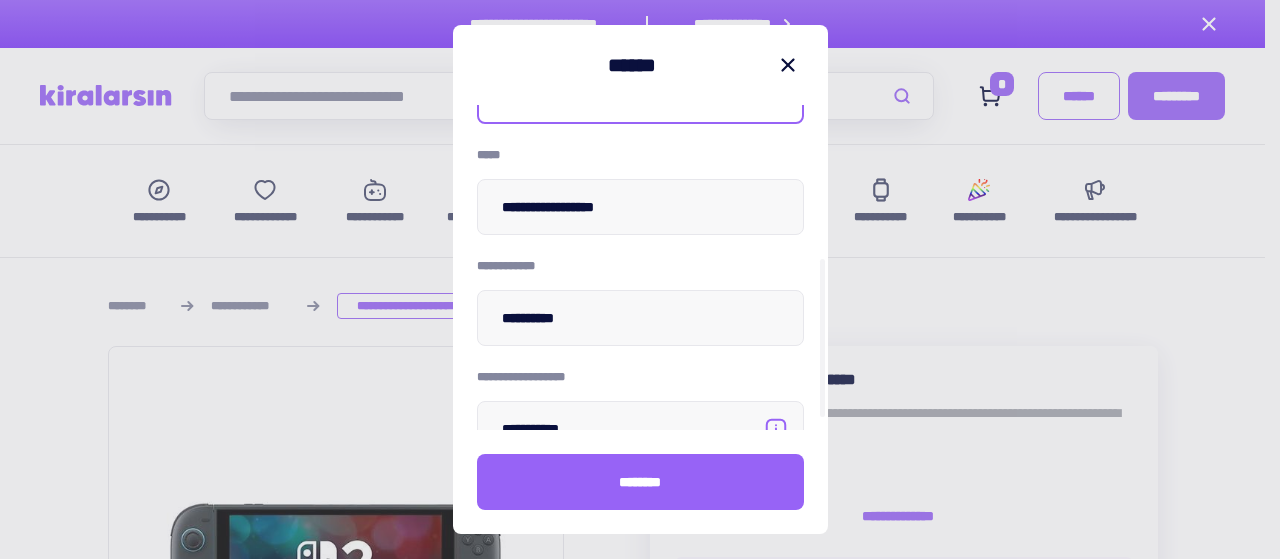 scroll, scrollTop: 326, scrollLeft: 0, axis: vertical 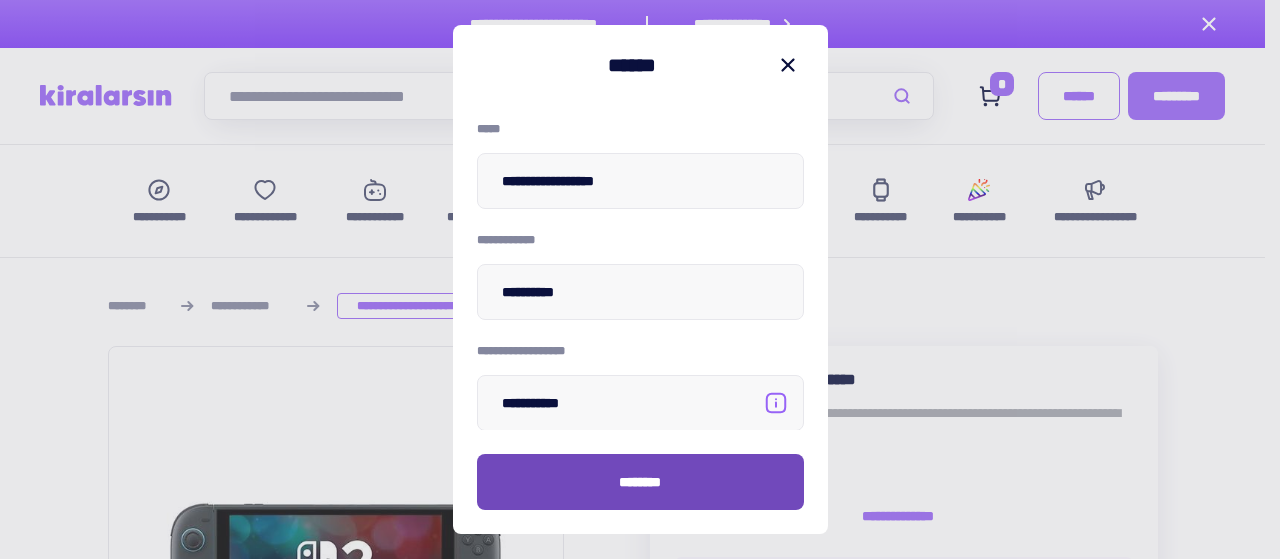 type on "**********" 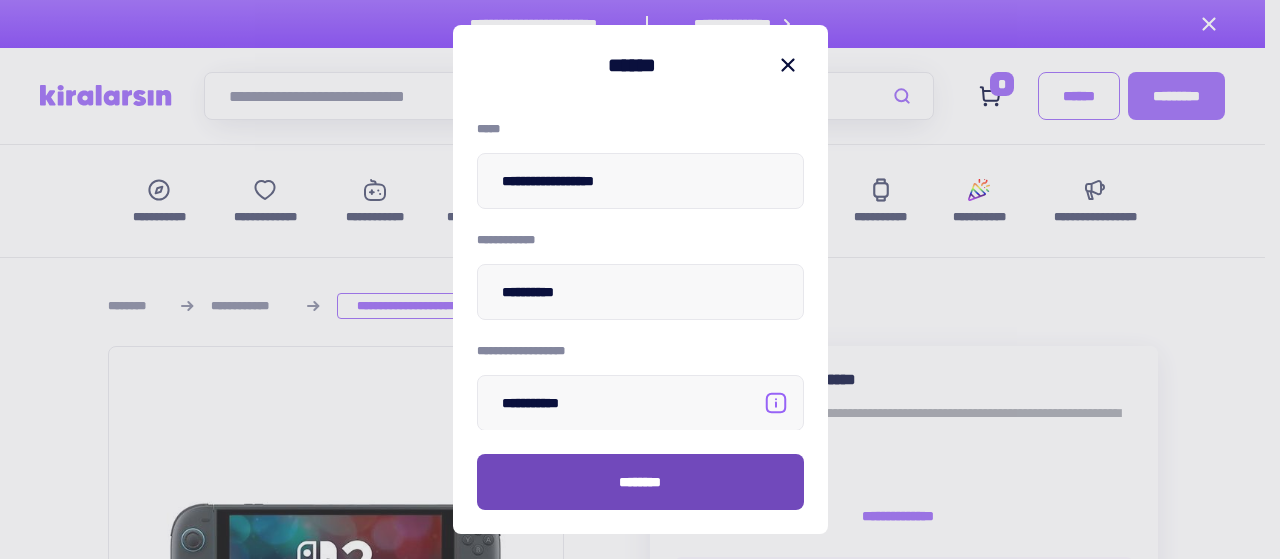 click on "********" at bounding box center (640, 482) 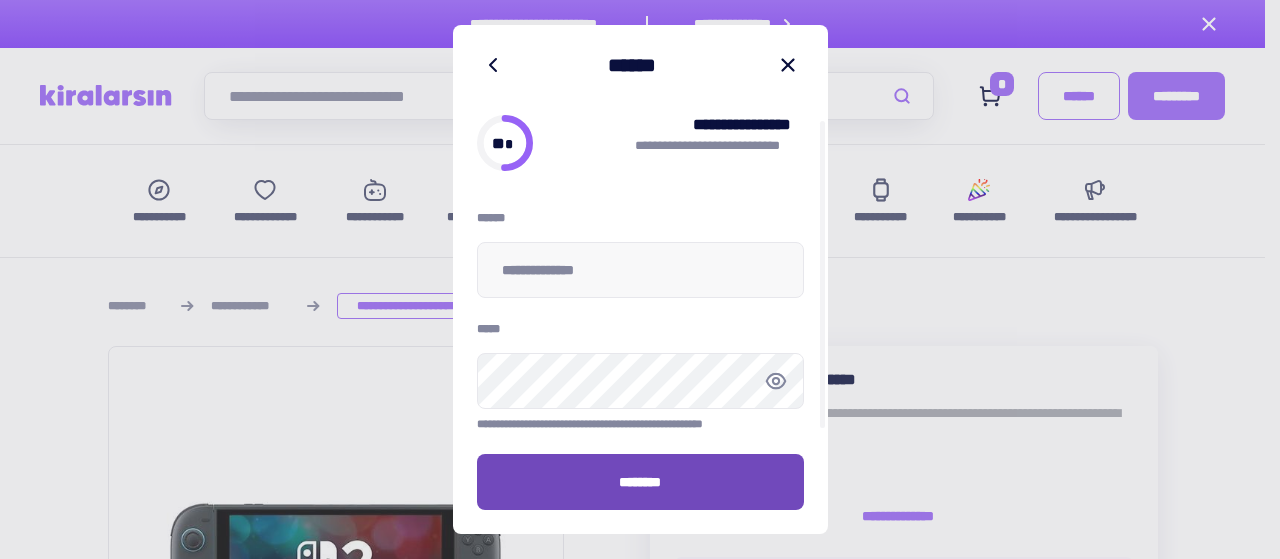 scroll, scrollTop: 14, scrollLeft: 0, axis: vertical 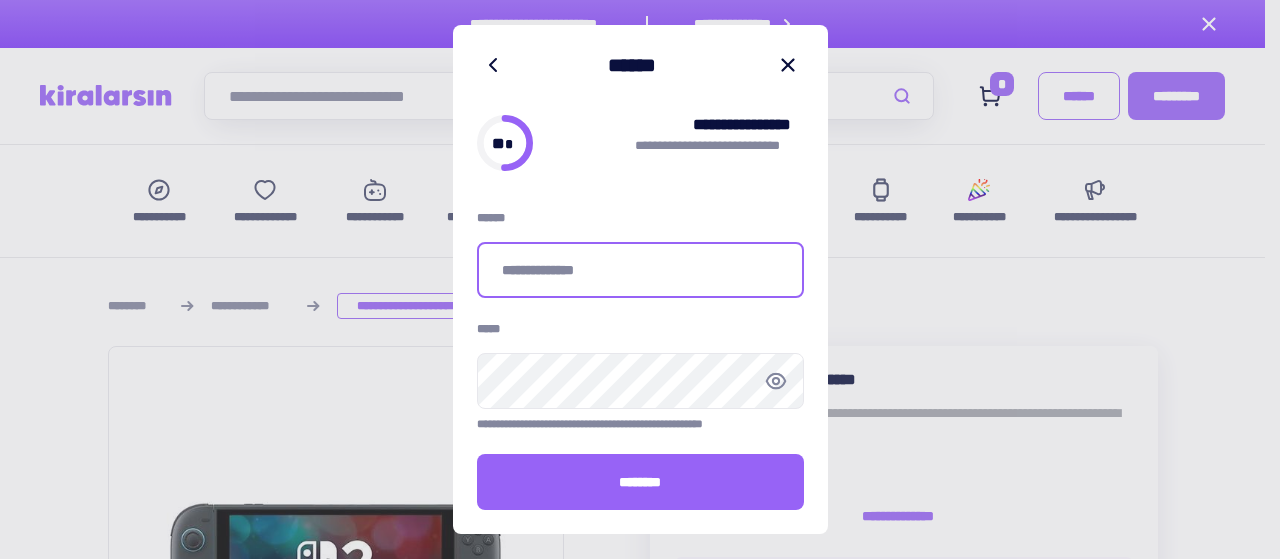 click at bounding box center (640, 270) 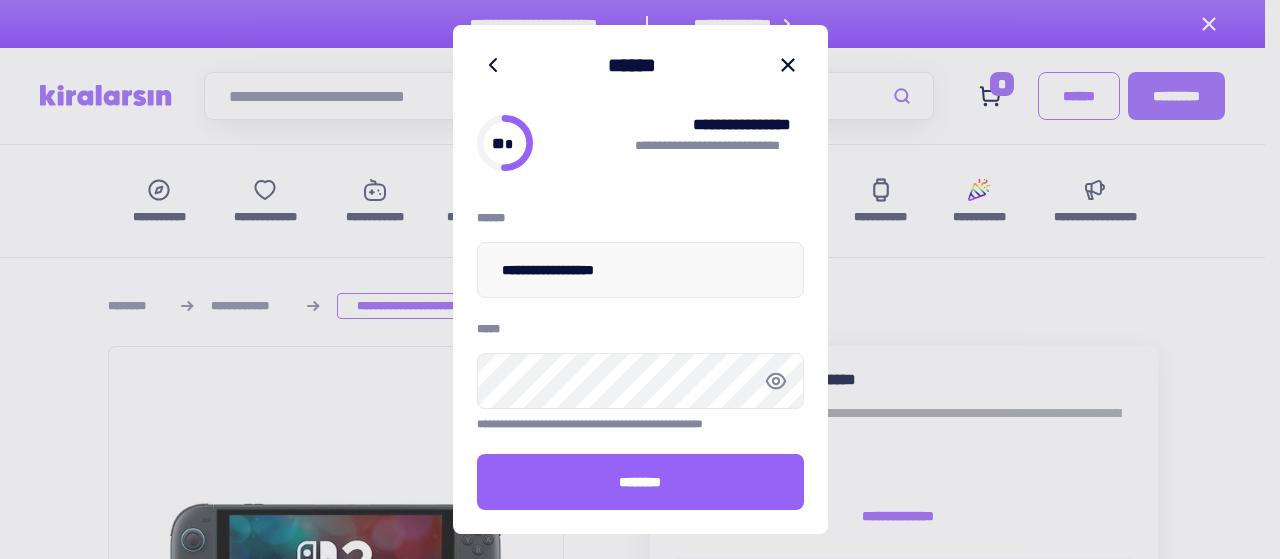 click on "********" at bounding box center [640, 482] 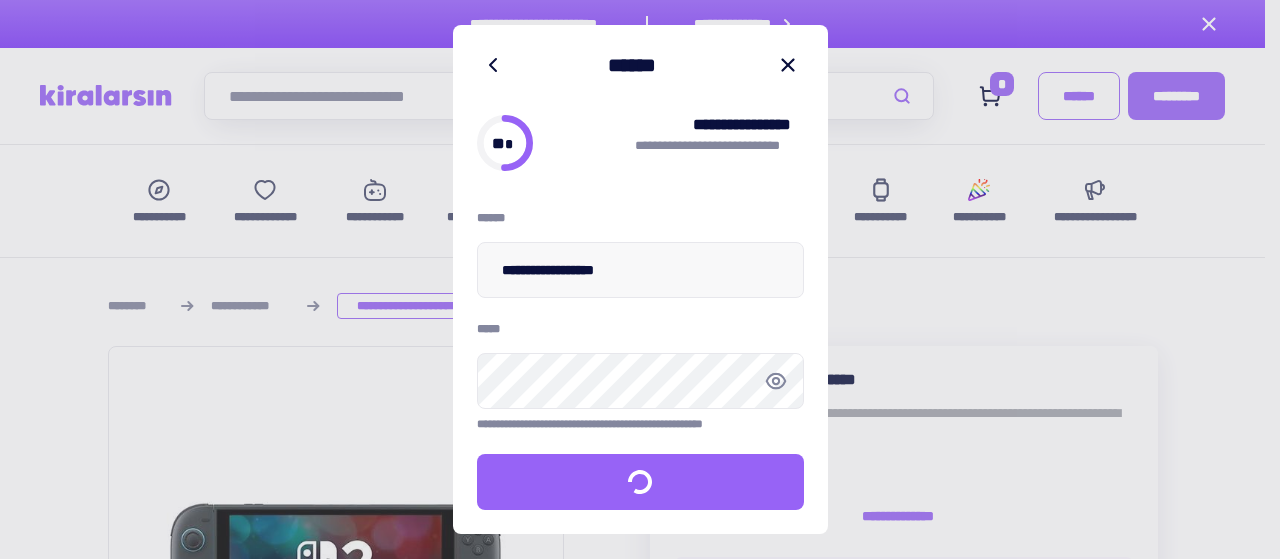 scroll, scrollTop: 0, scrollLeft: 0, axis: both 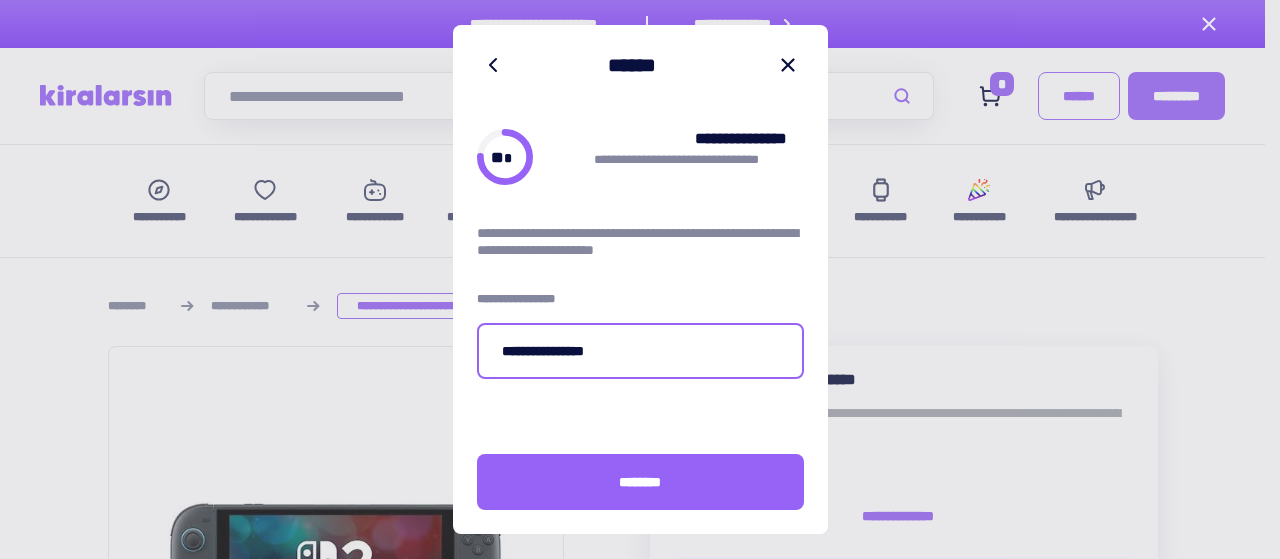 click on "**********" at bounding box center [640, 351] 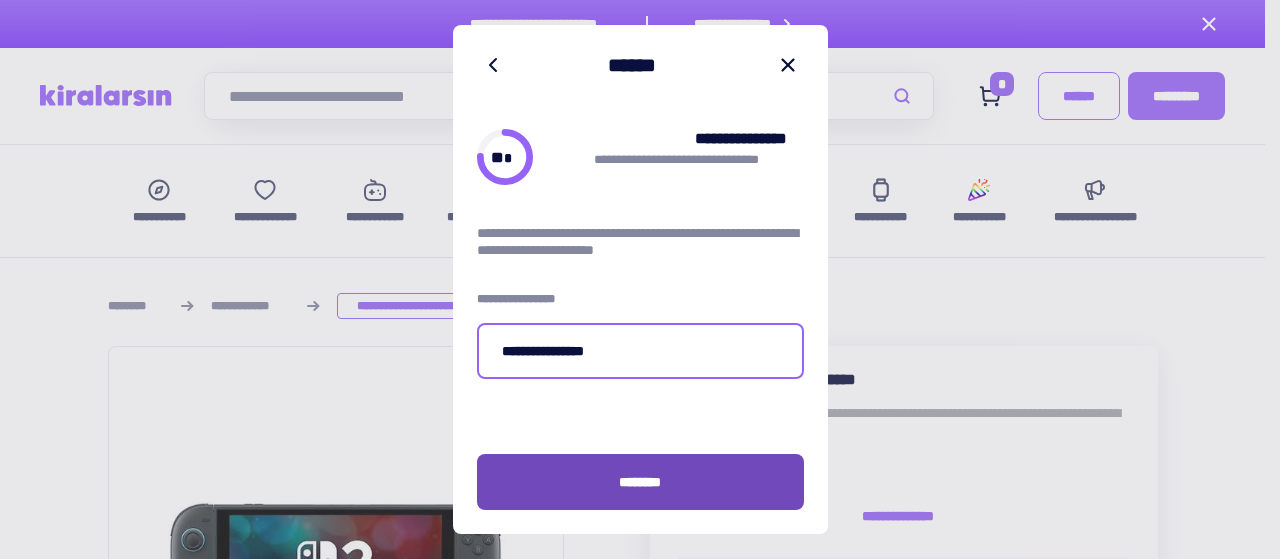 type on "**********" 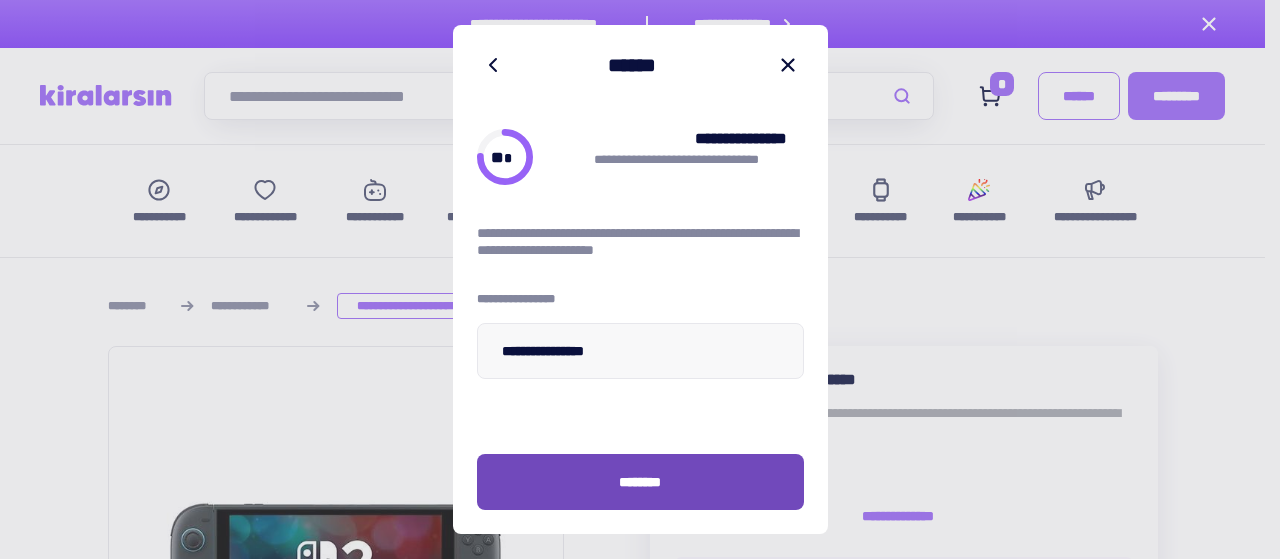 click on "********" at bounding box center [640, 482] 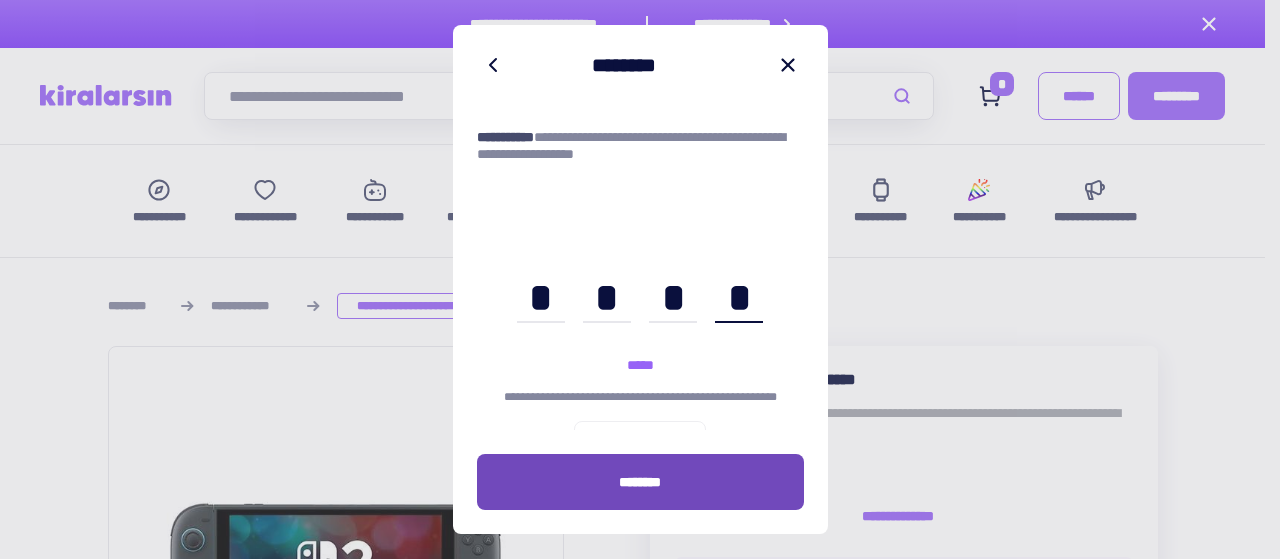 click on "********" at bounding box center [640, 482] 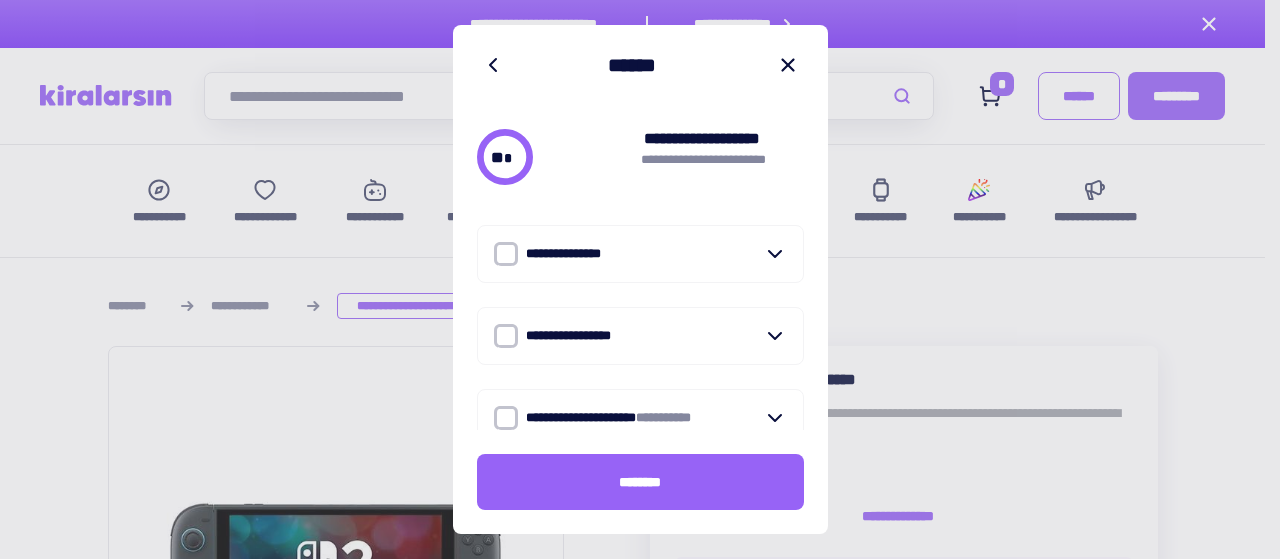click at bounding box center [506, 254] 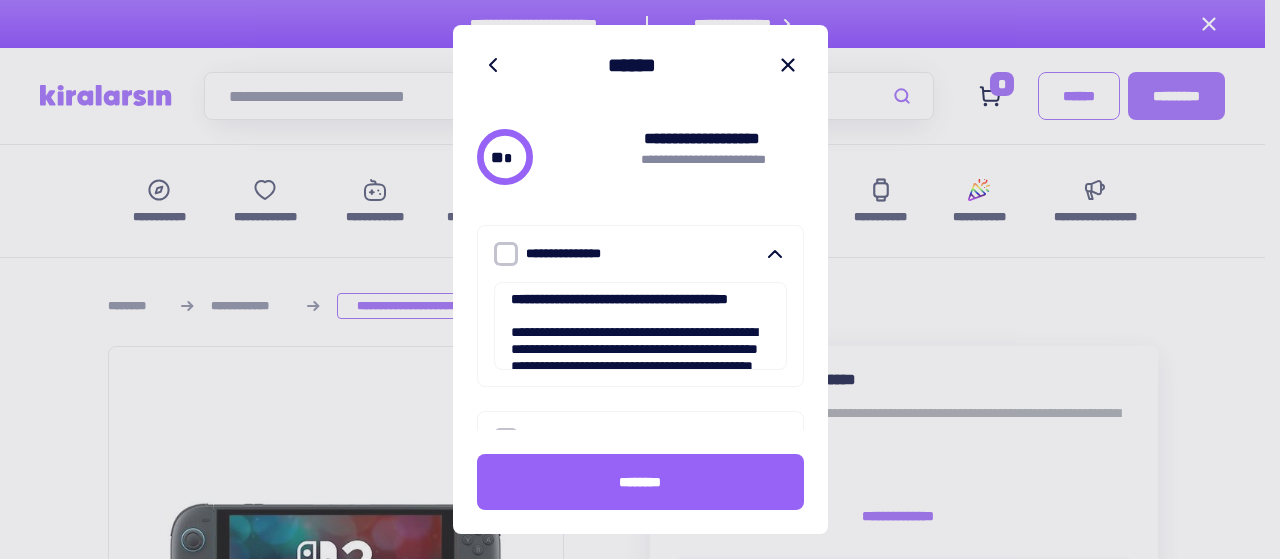 scroll, scrollTop: 352, scrollLeft: 0, axis: vertical 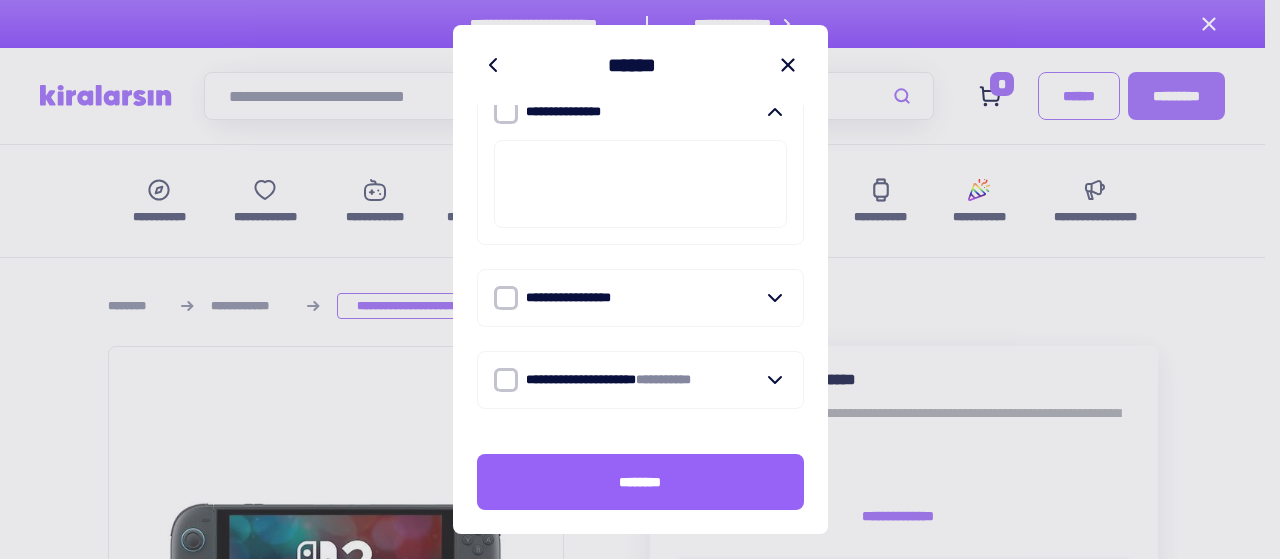 click at bounding box center (506, 298) 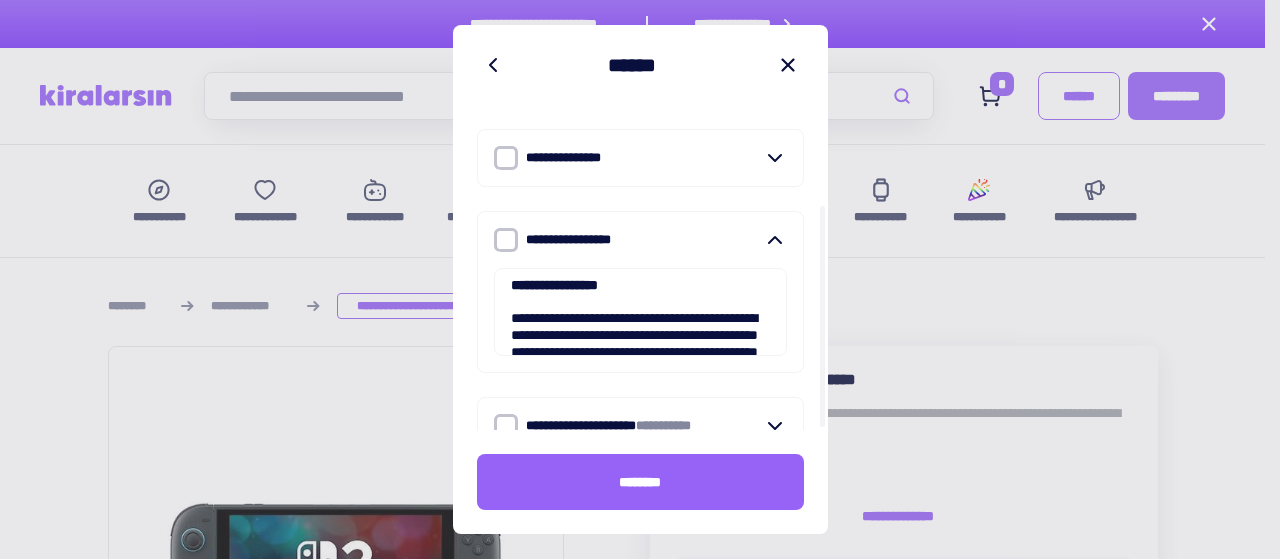 scroll, scrollTop: 142, scrollLeft: 0, axis: vertical 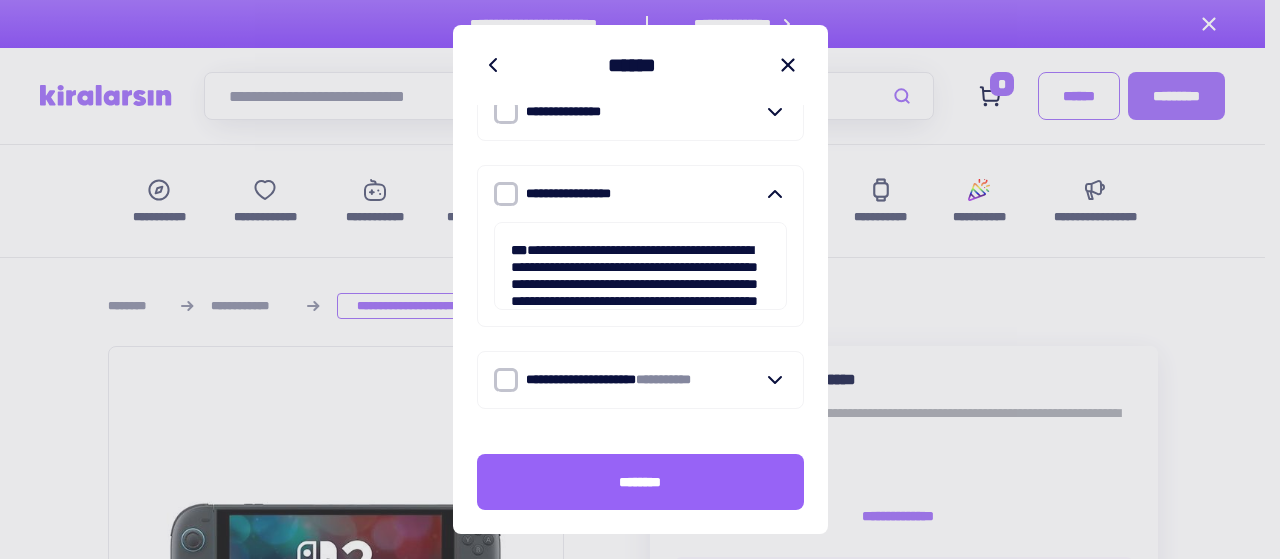 click at bounding box center [506, 380] 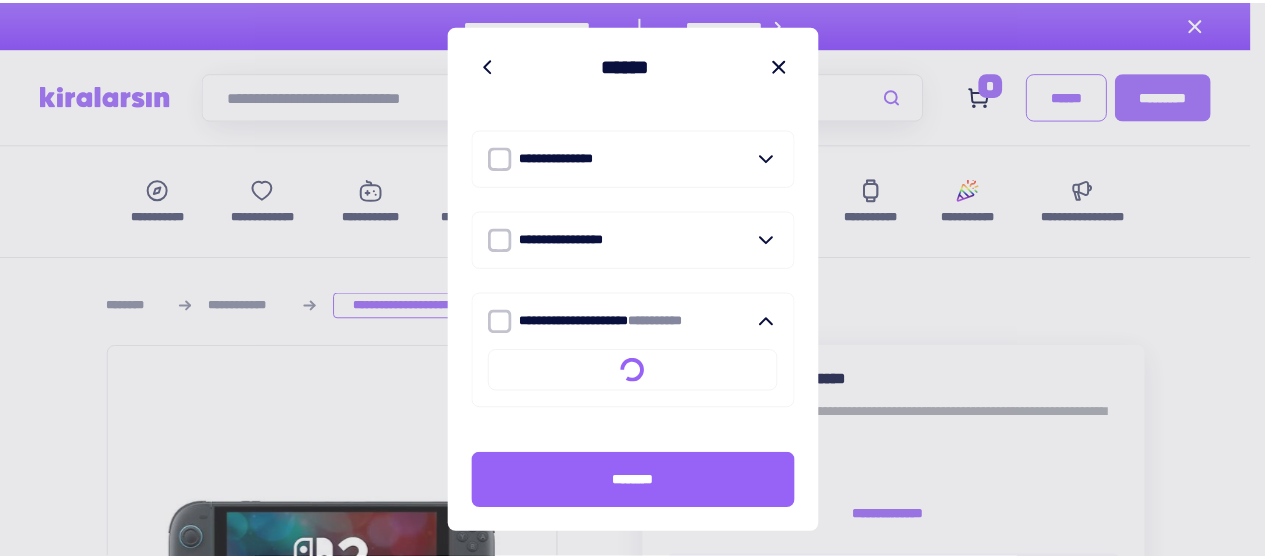 scroll, scrollTop: 142, scrollLeft: 0, axis: vertical 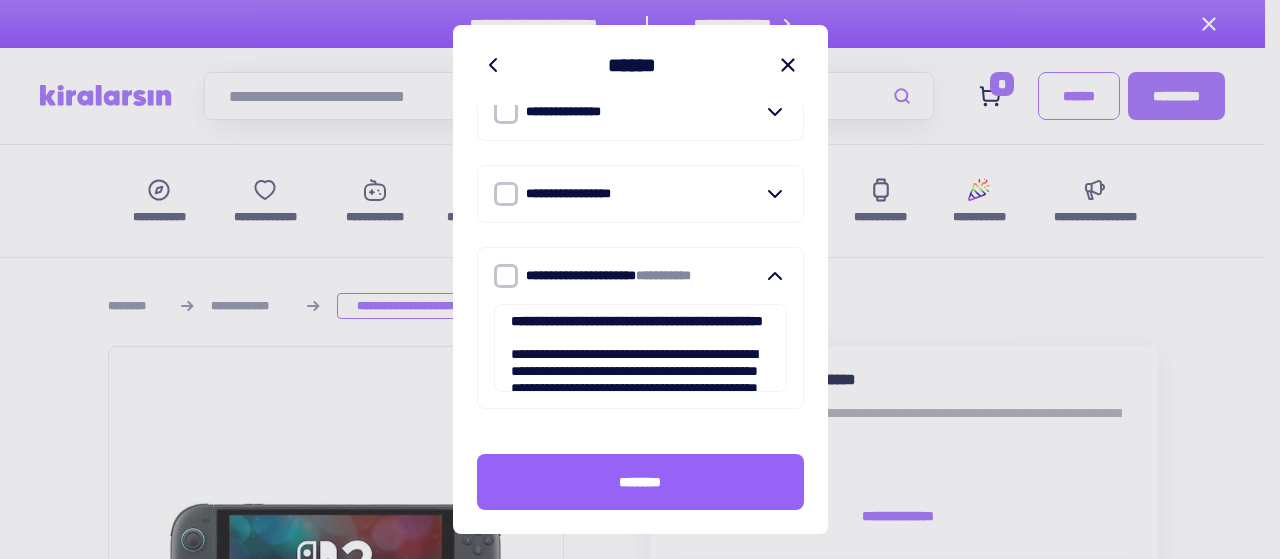 click on "********" at bounding box center (640, 482) 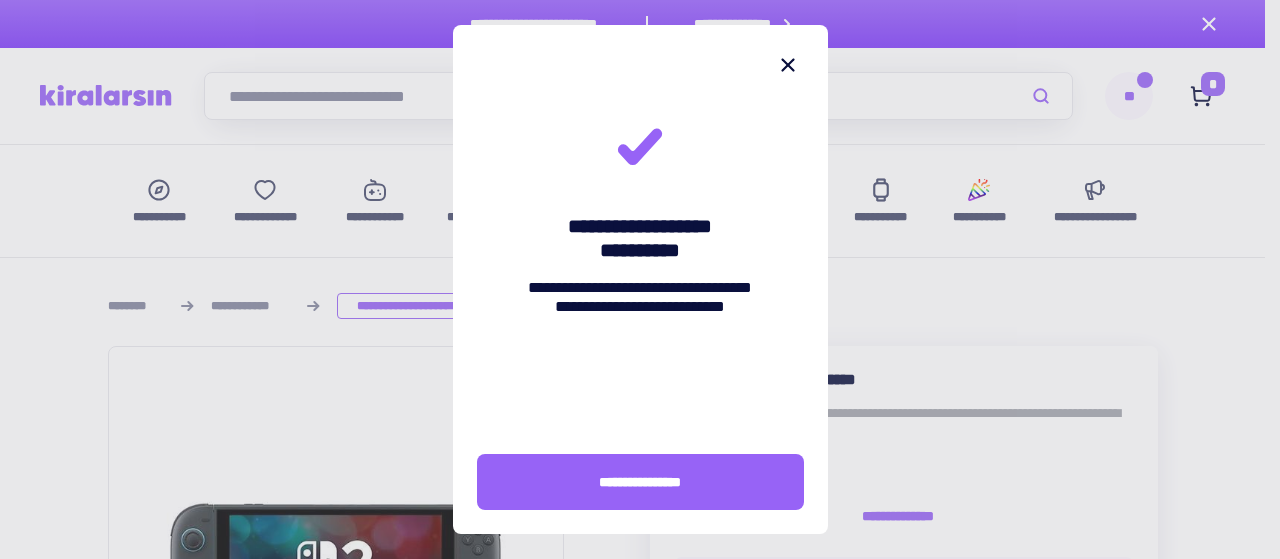 drag, startPoint x: 653, startPoint y: 485, endPoint x: 704, endPoint y: 479, distance: 51.351727 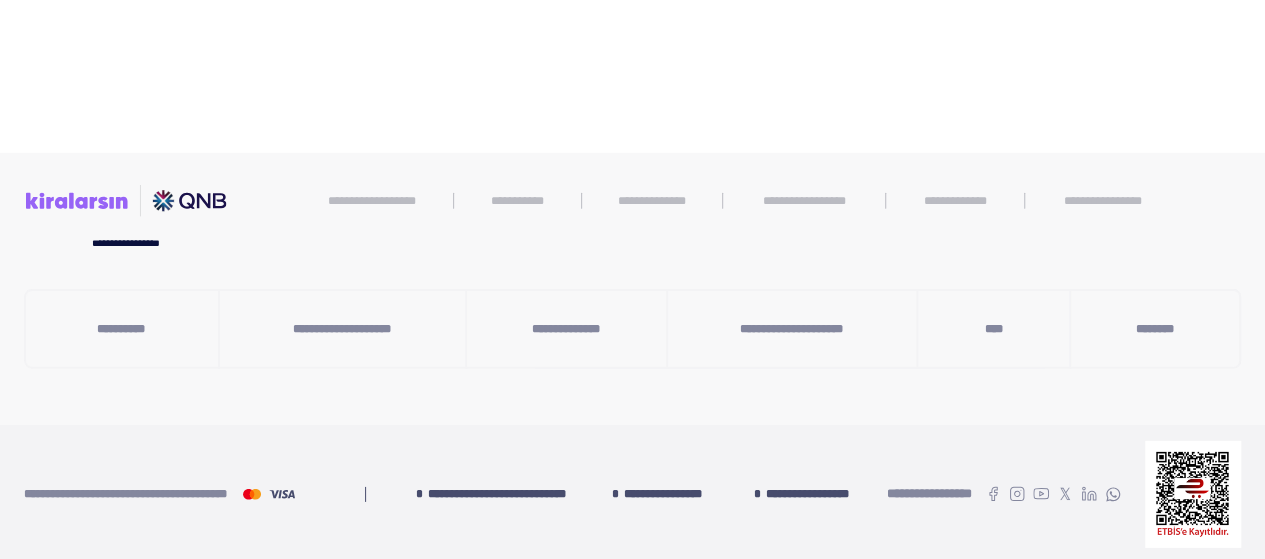 scroll, scrollTop: 2414, scrollLeft: 0, axis: vertical 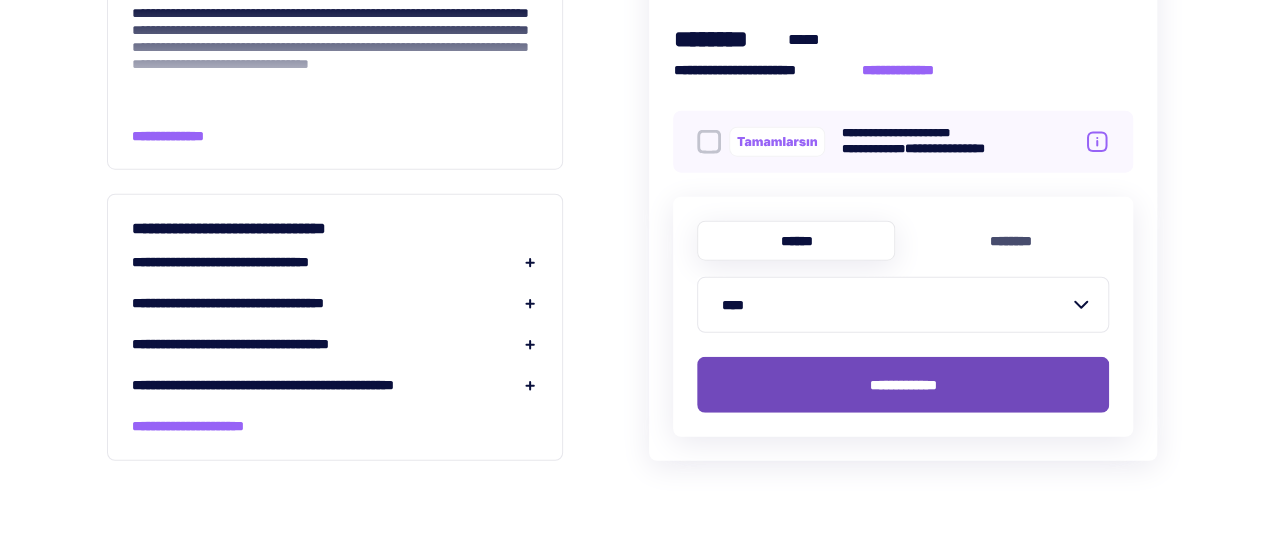 click on "**********" at bounding box center [903, 385] 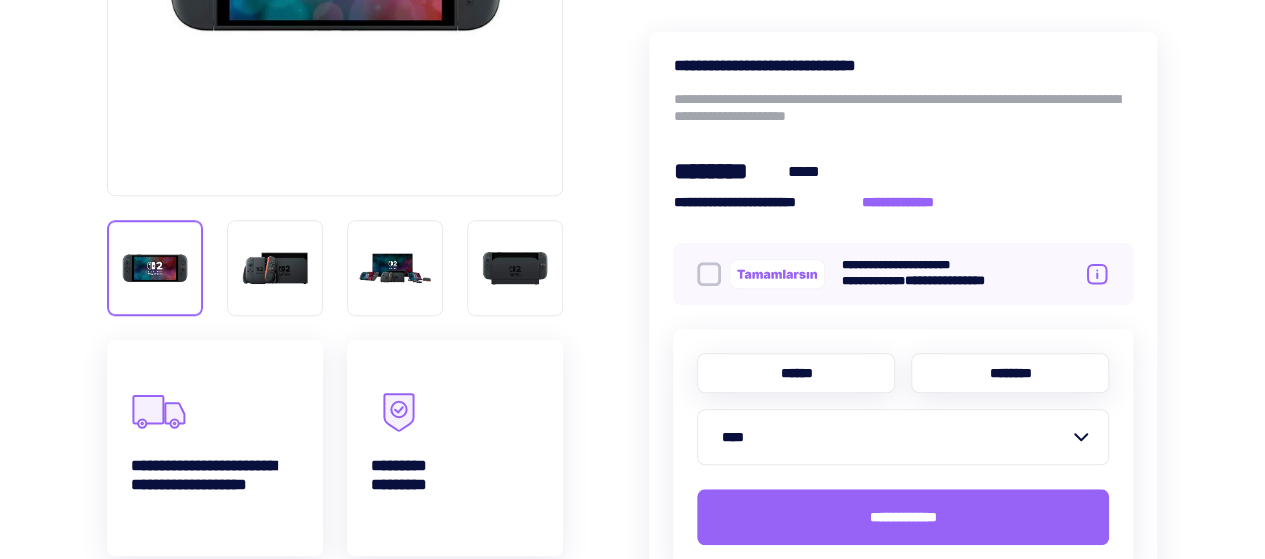 scroll, scrollTop: 0, scrollLeft: 0, axis: both 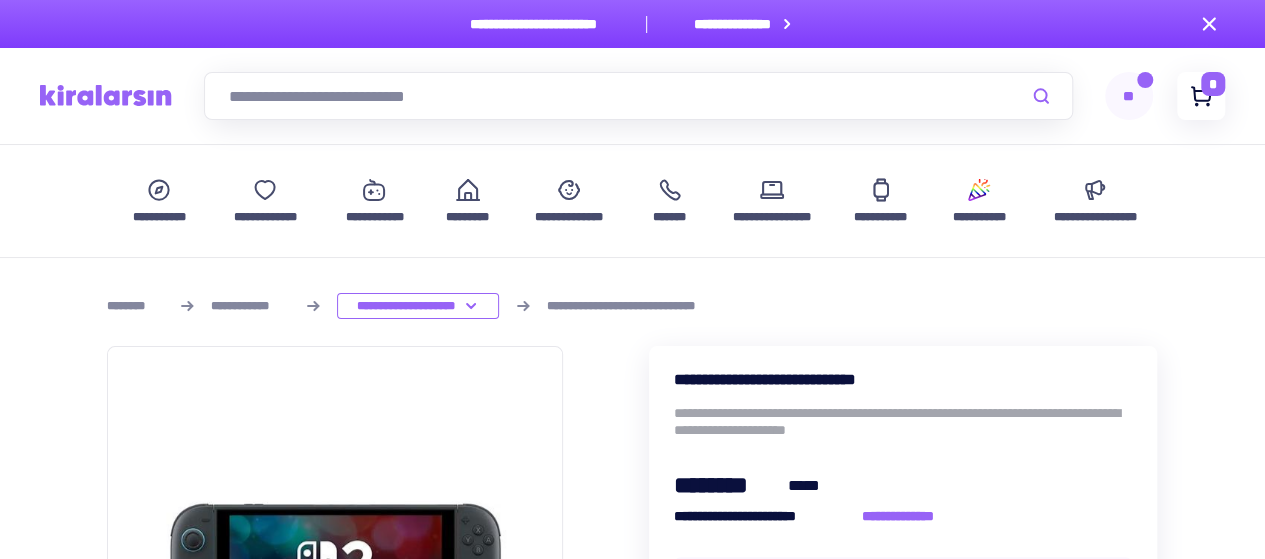 click at bounding box center (1200, 93) 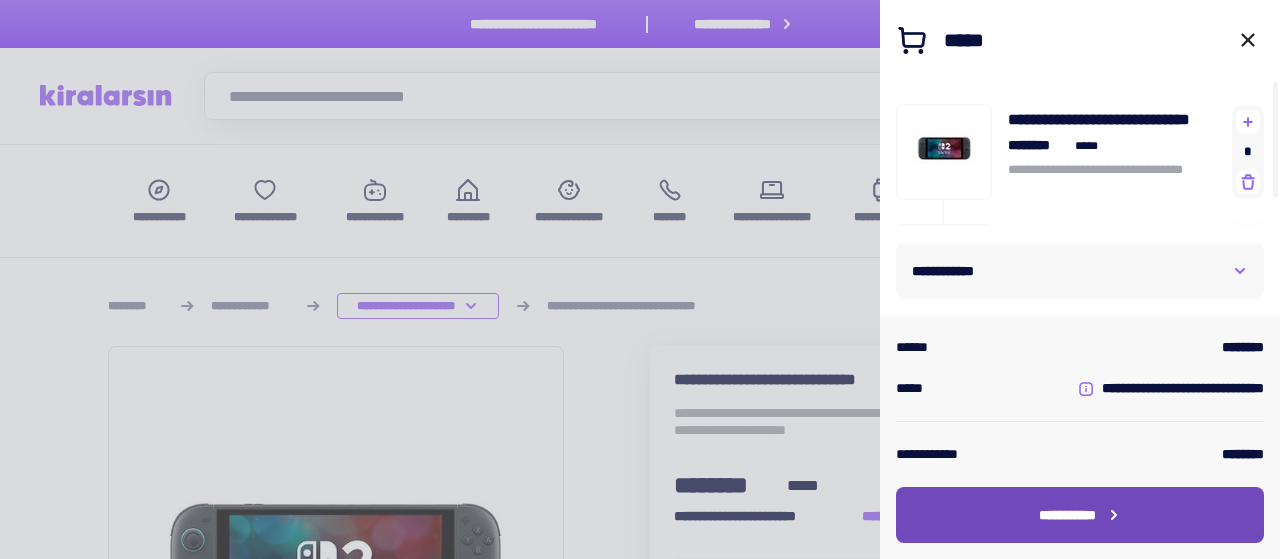 click on "**********" at bounding box center (1067, 515) 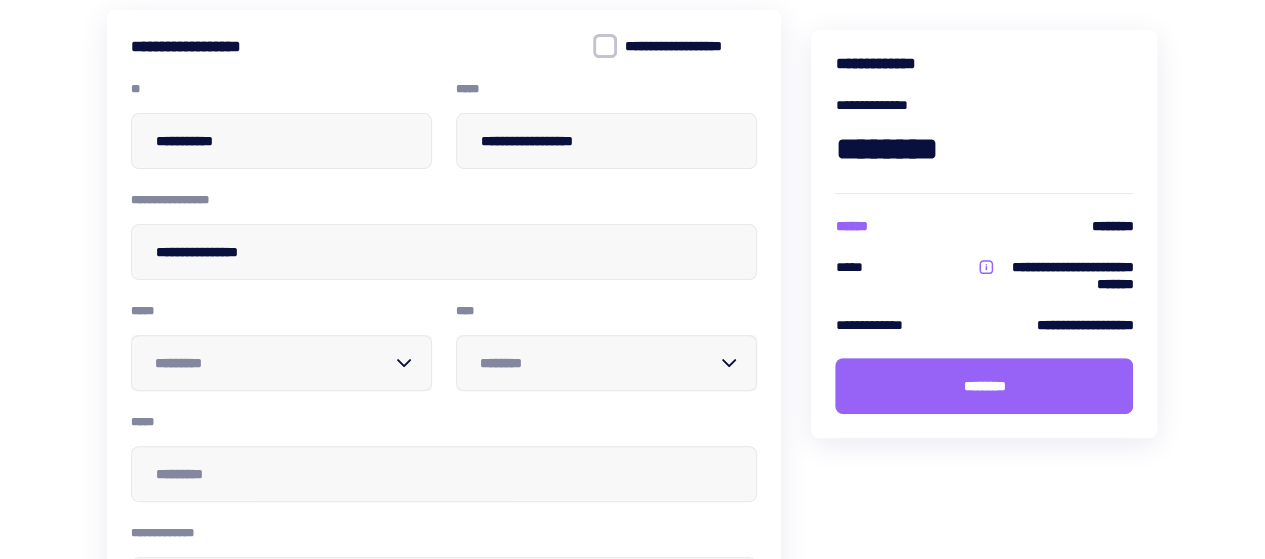 scroll, scrollTop: 0, scrollLeft: 0, axis: both 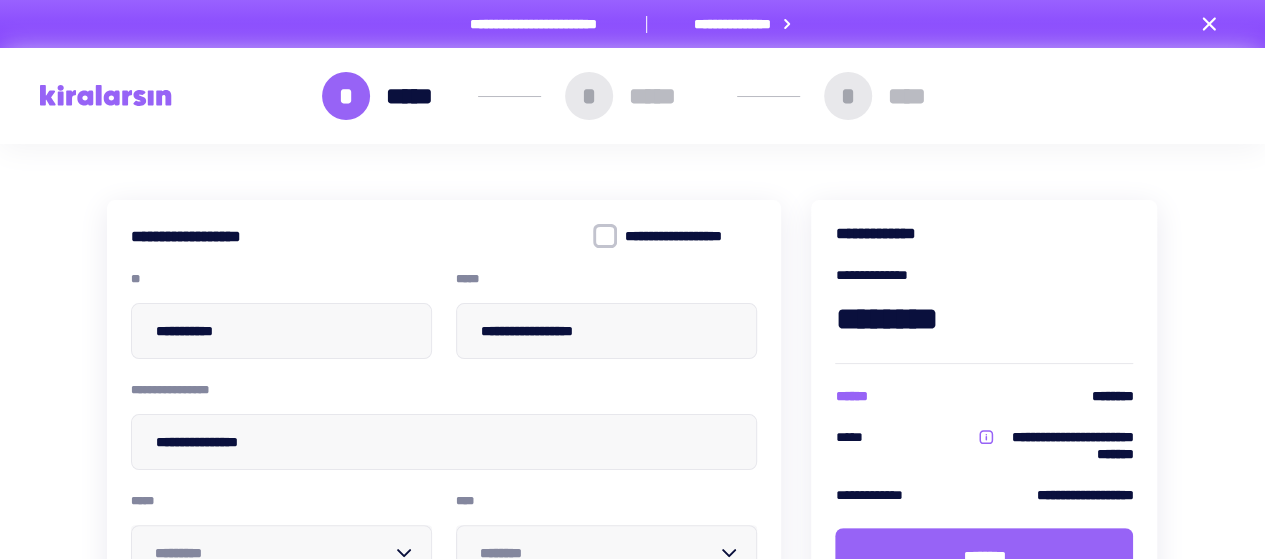 drag, startPoint x: 749, startPoint y: 25, endPoint x: 746, endPoint y: 47, distance: 22.203604 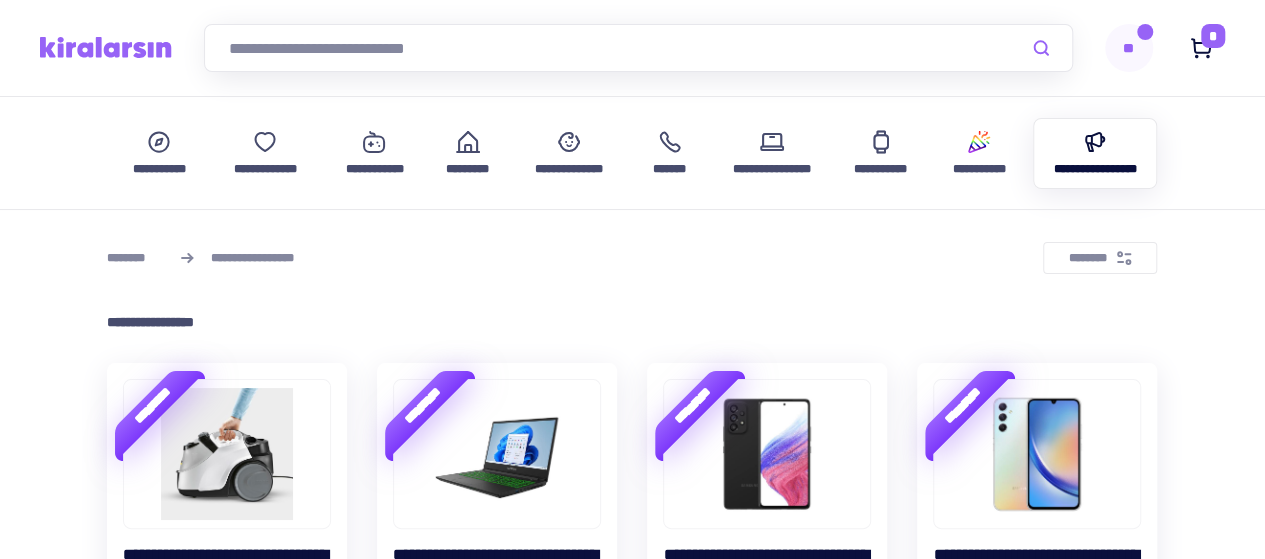 click at bounding box center (638, 48) 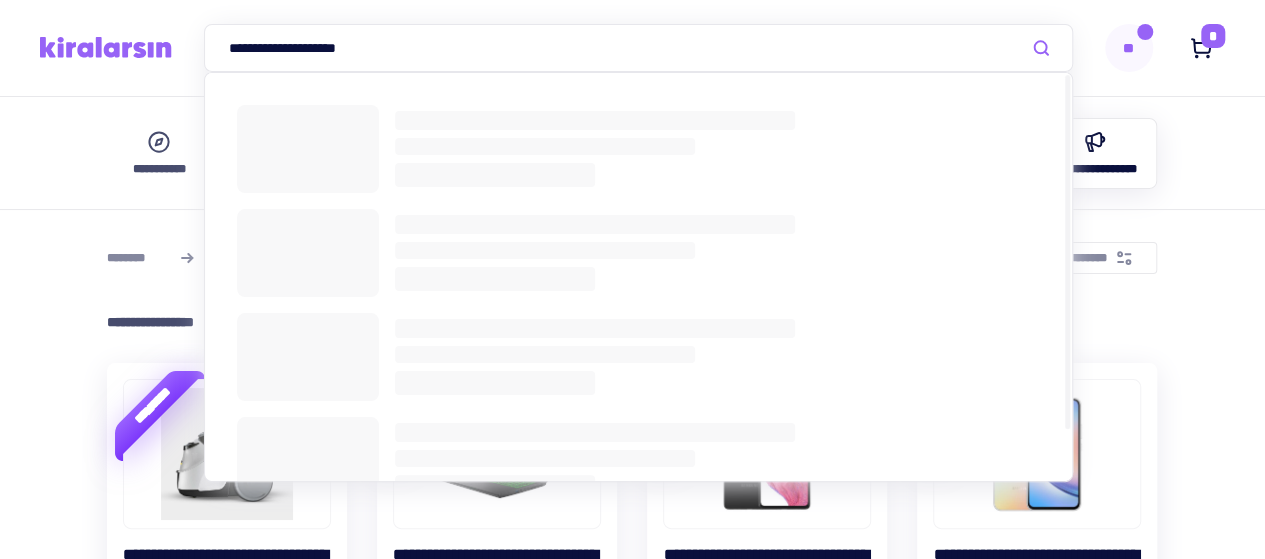type on "**********" 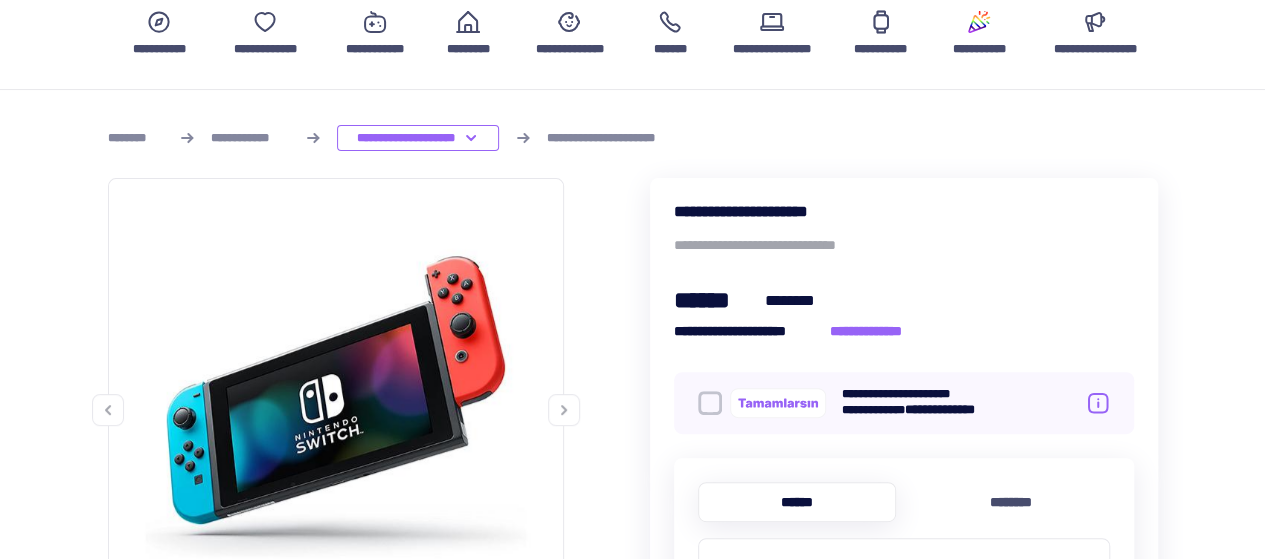 scroll, scrollTop: 200, scrollLeft: 0, axis: vertical 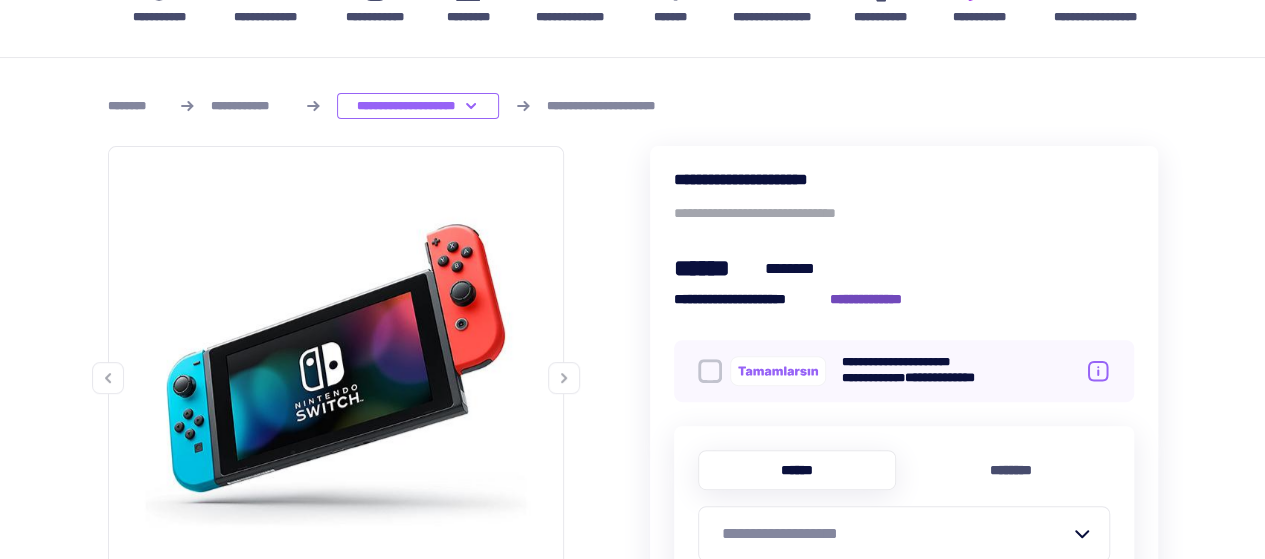 click on "**********" at bounding box center [877, 299] 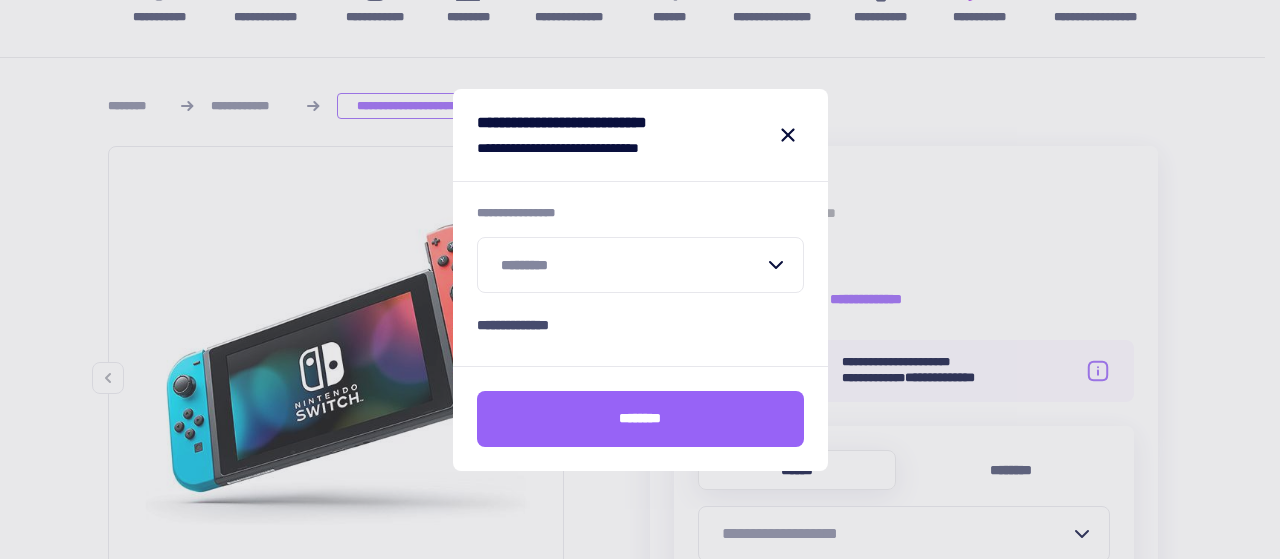 click at bounding box center [628, 265] 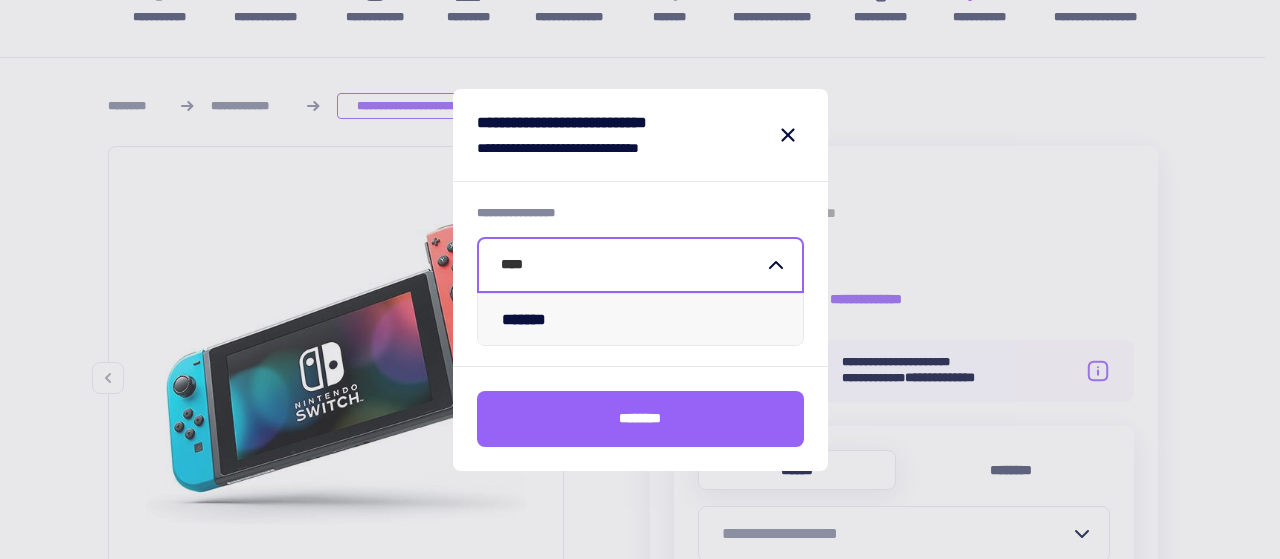 click on "*******" at bounding box center [640, 319] 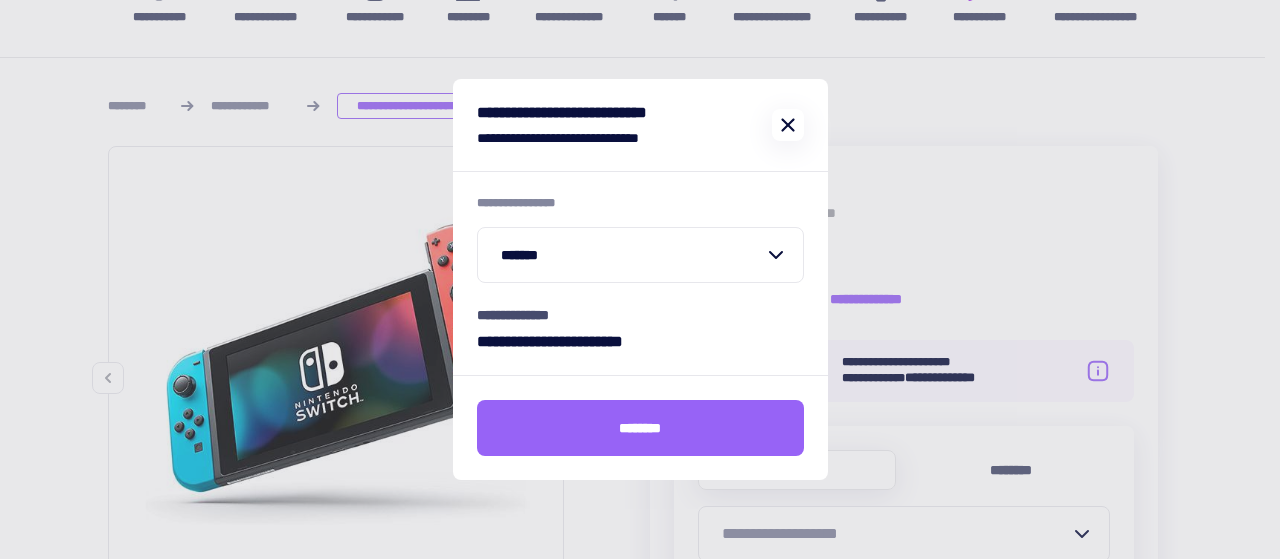 click at bounding box center [788, 125] 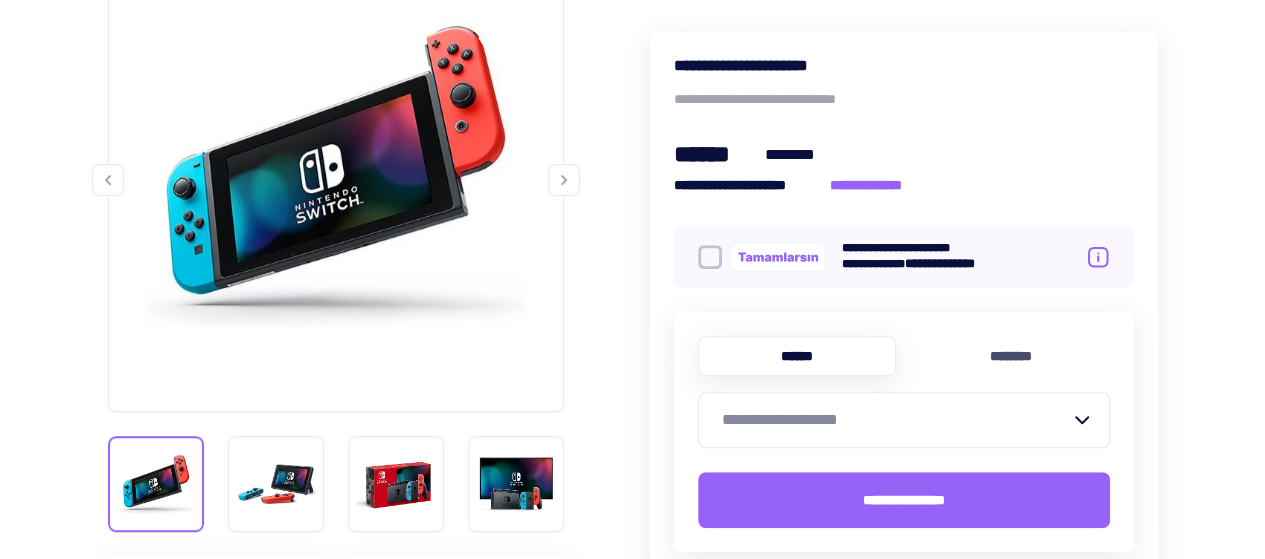 scroll, scrollTop: 0, scrollLeft: 0, axis: both 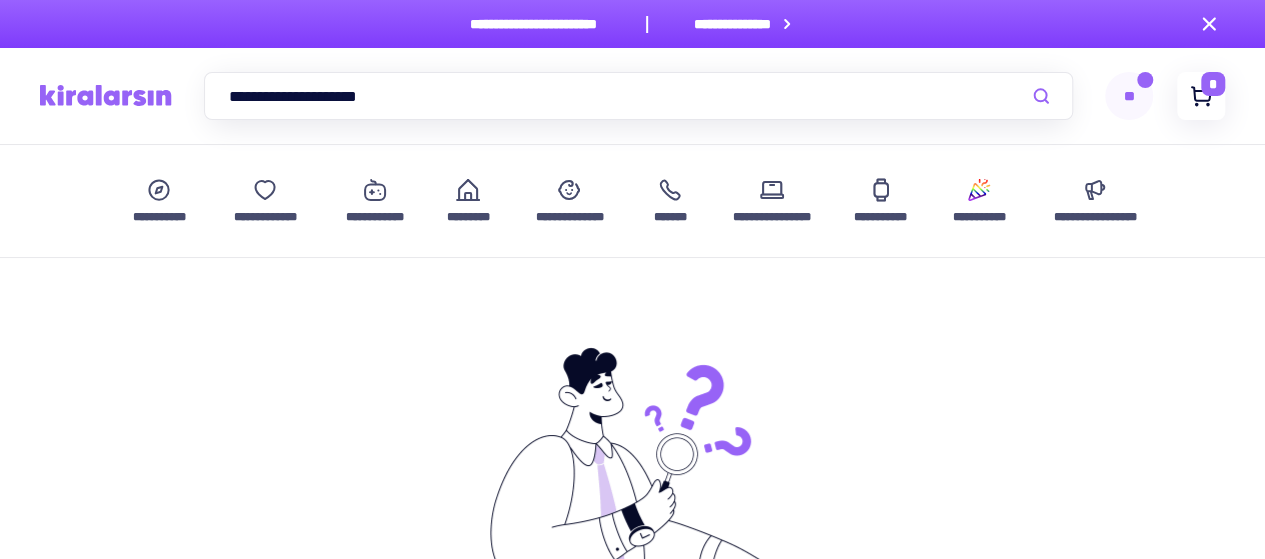 click at bounding box center (1201, 96) 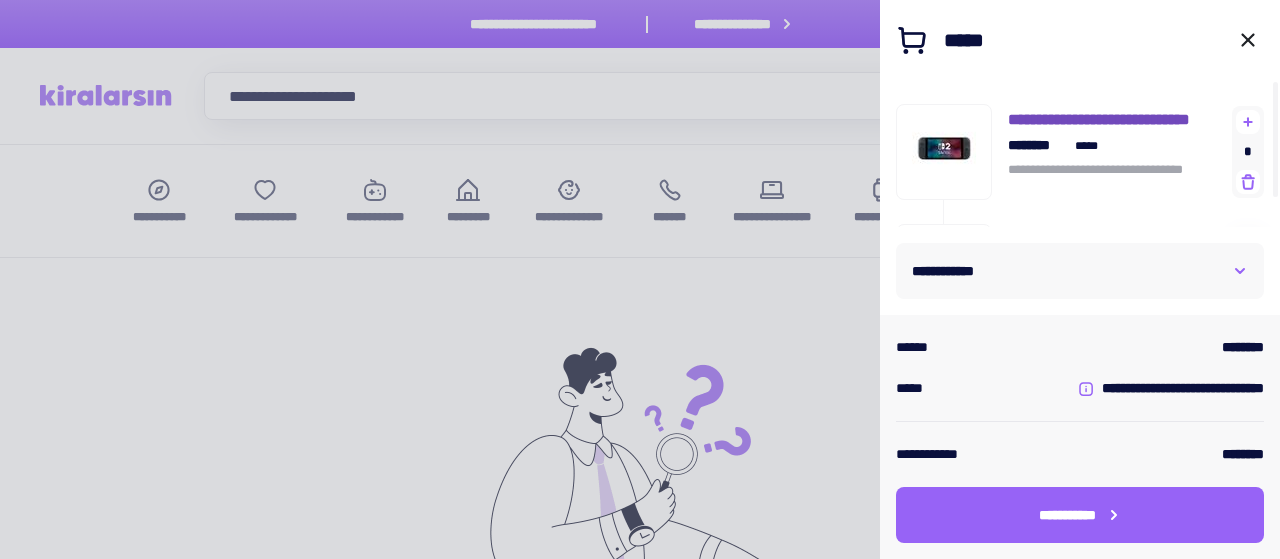 click on "**********" at bounding box center [1116, 119] 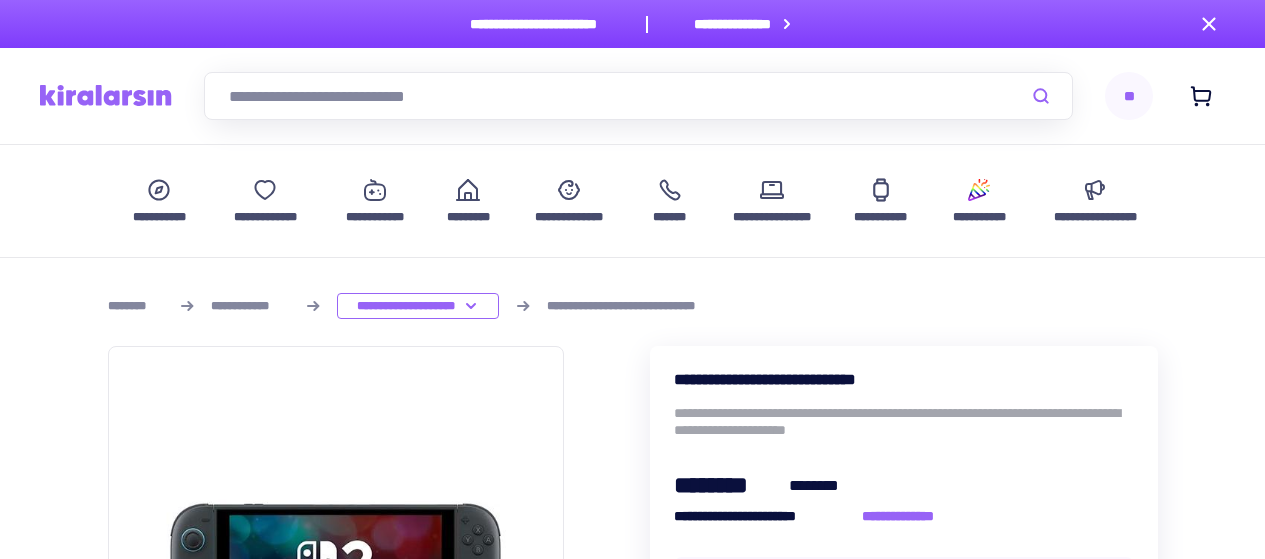 scroll, scrollTop: 0, scrollLeft: 0, axis: both 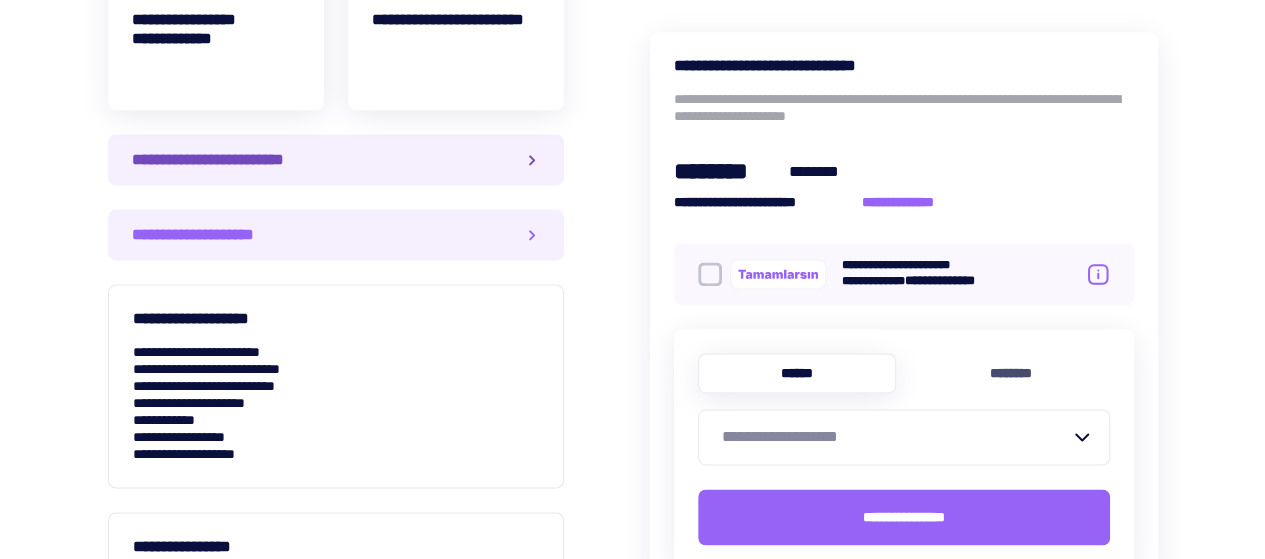 click on "**********" at bounding box center [336, 159] 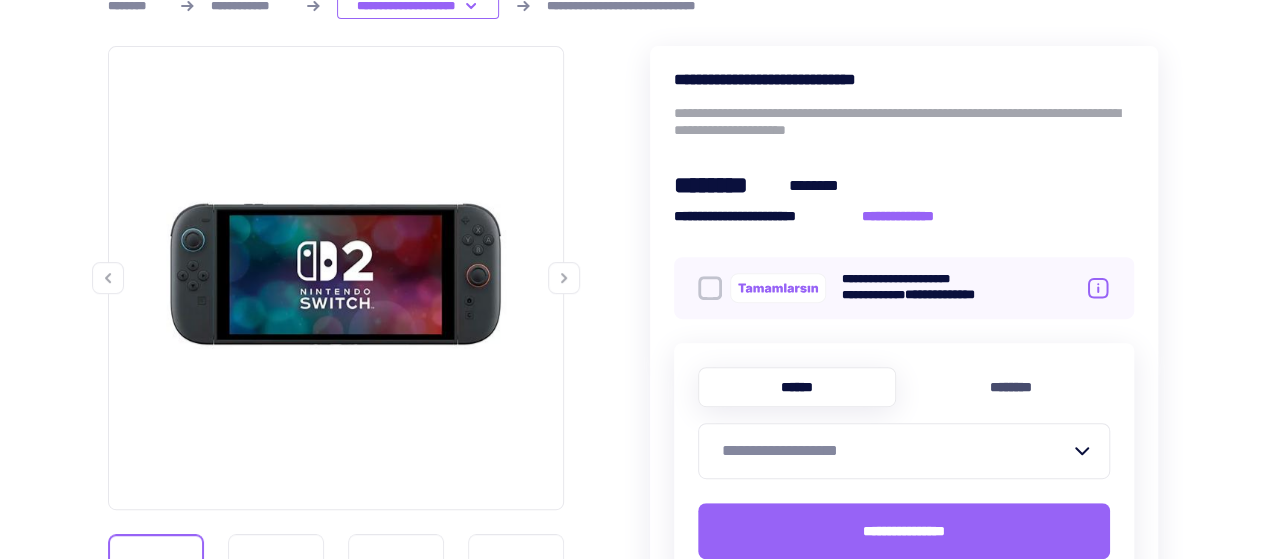 scroll, scrollTop: 0, scrollLeft: 0, axis: both 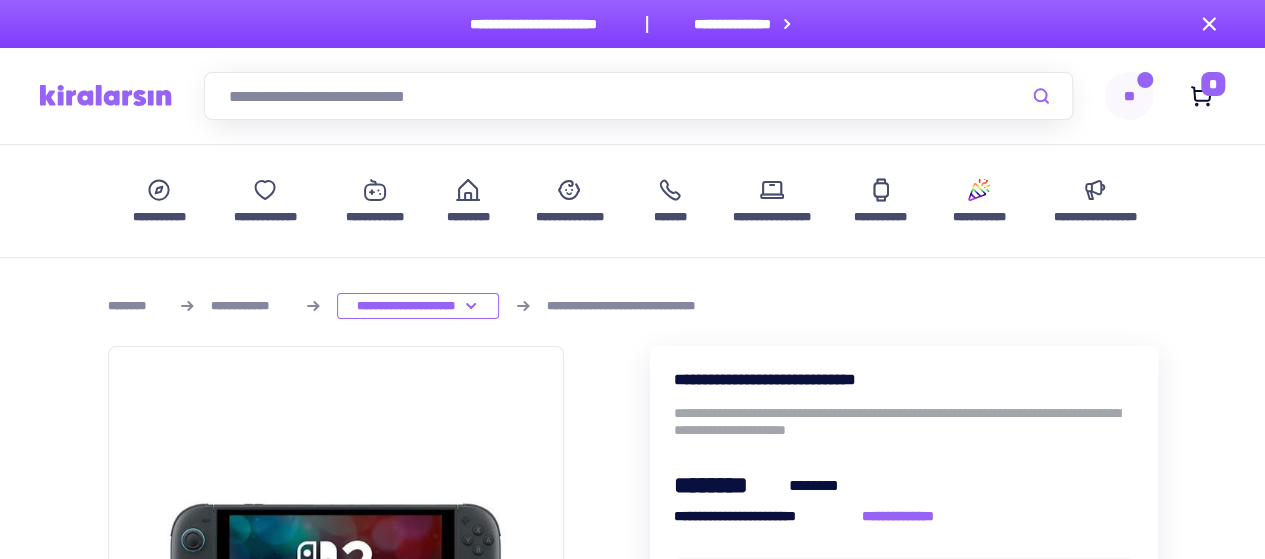 click on "**********" at bounding box center (622, 306) 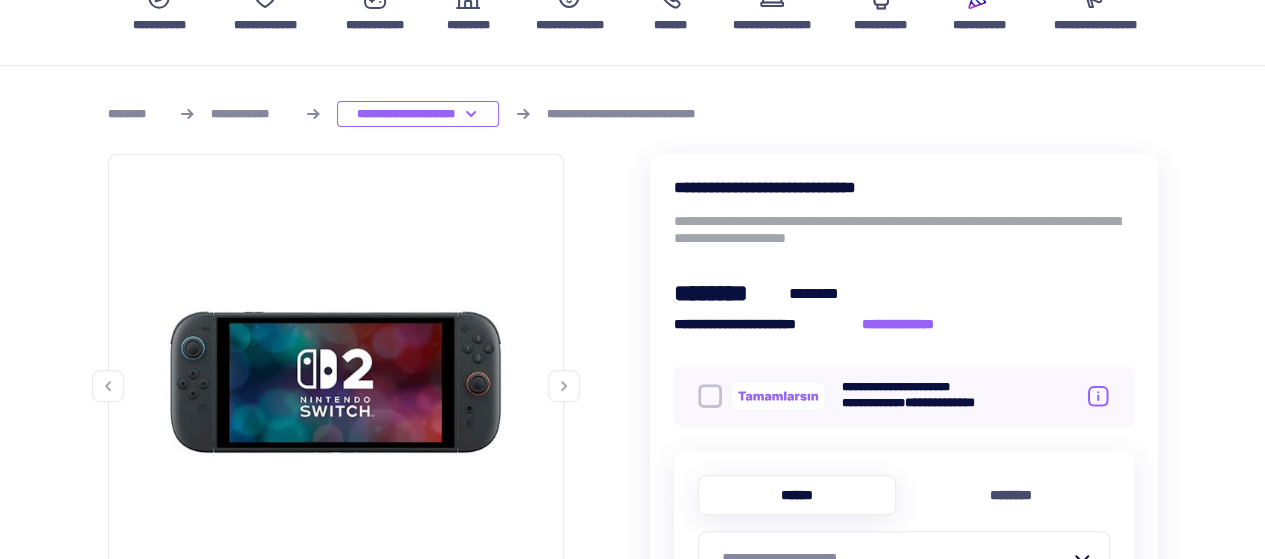 scroll, scrollTop: 392, scrollLeft: 0, axis: vertical 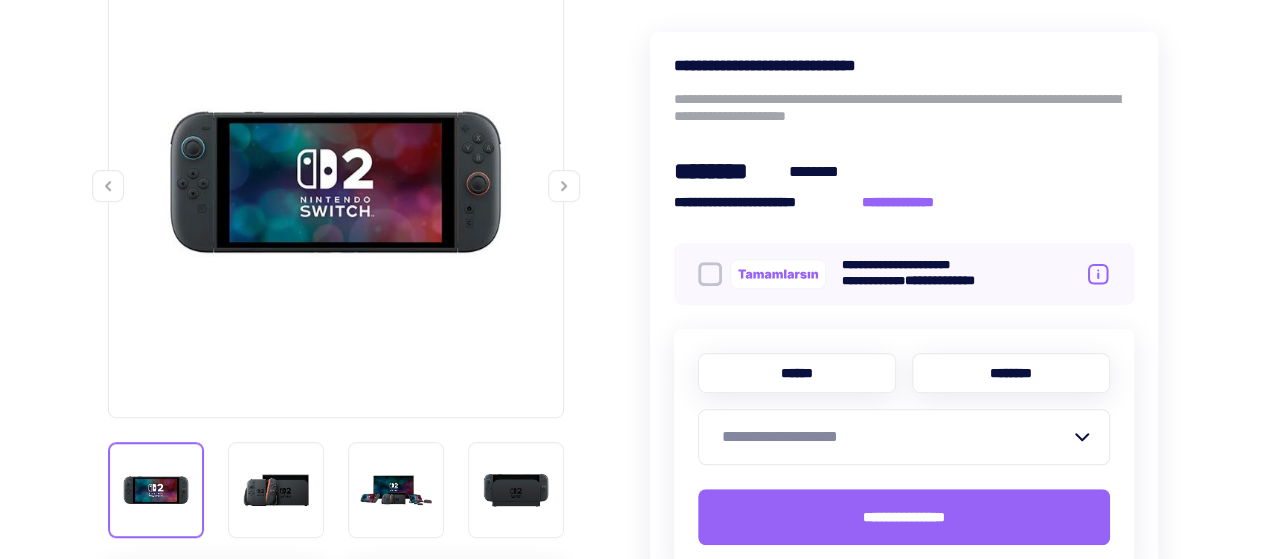 click on "********" at bounding box center (1011, 373) 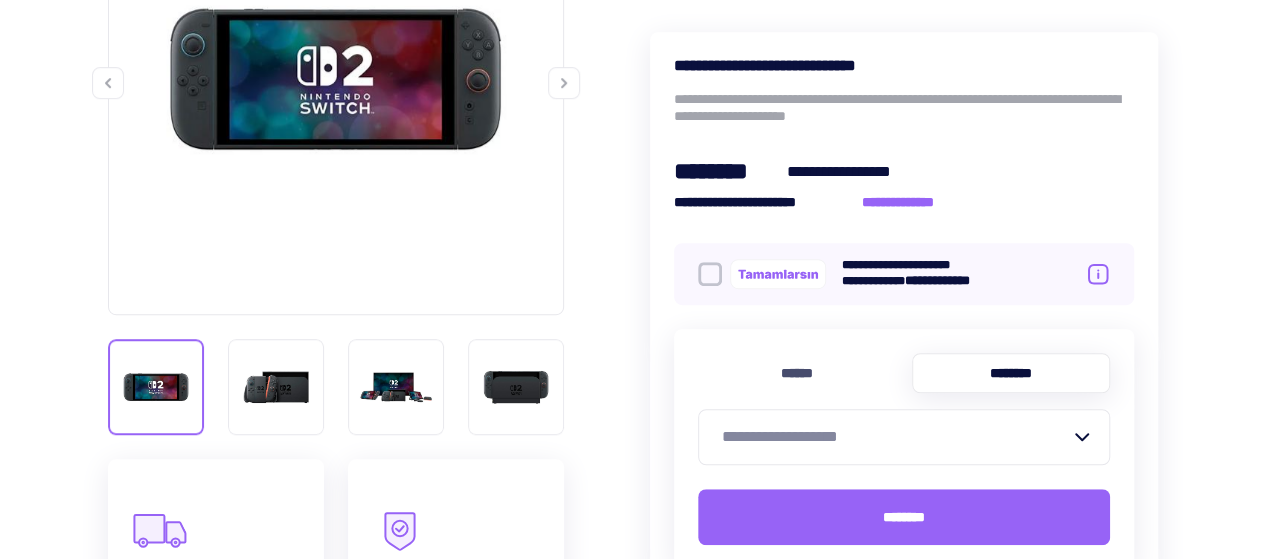 scroll, scrollTop: 592, scrollLeft: 0, axis: vertical 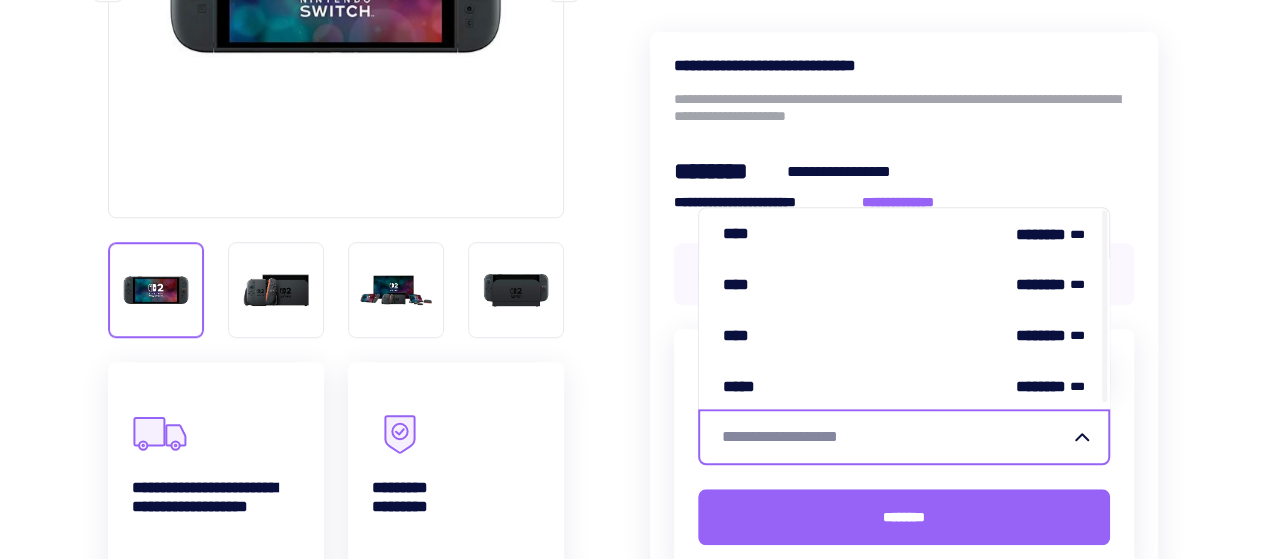 click on "**********" at bounding box center [892, 437] 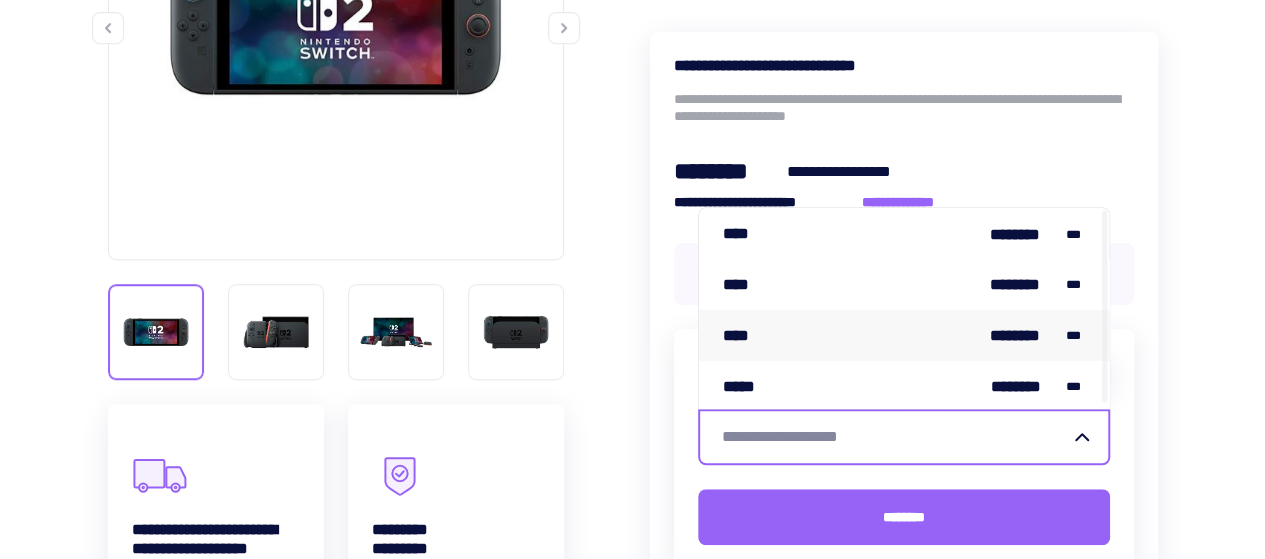 scroll, scrollTop: 492, scrollLeft: 0, axis: vertical 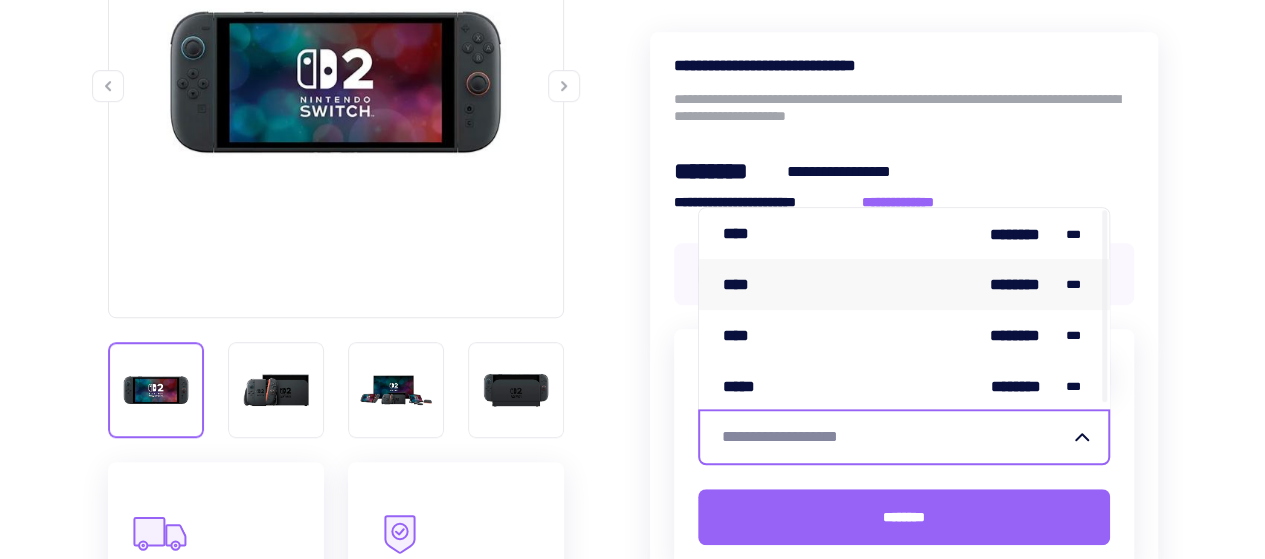 click on "**** ******** ***" at bounding box center [904, 284] 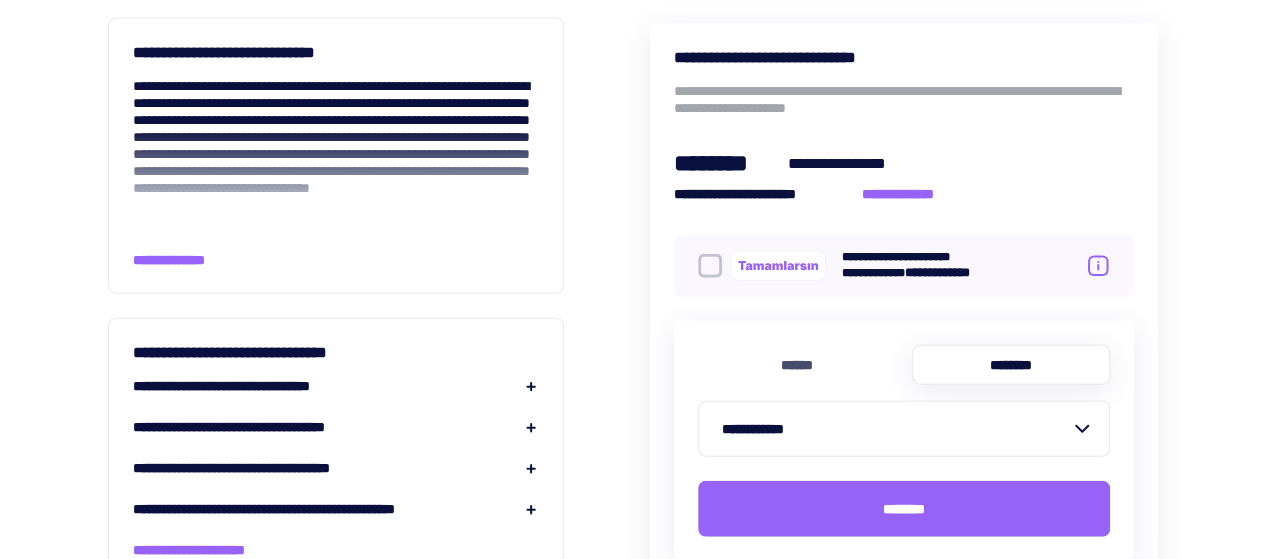 scroll, scrollTop: 2492, scrollLeft: 0, axis: vertical 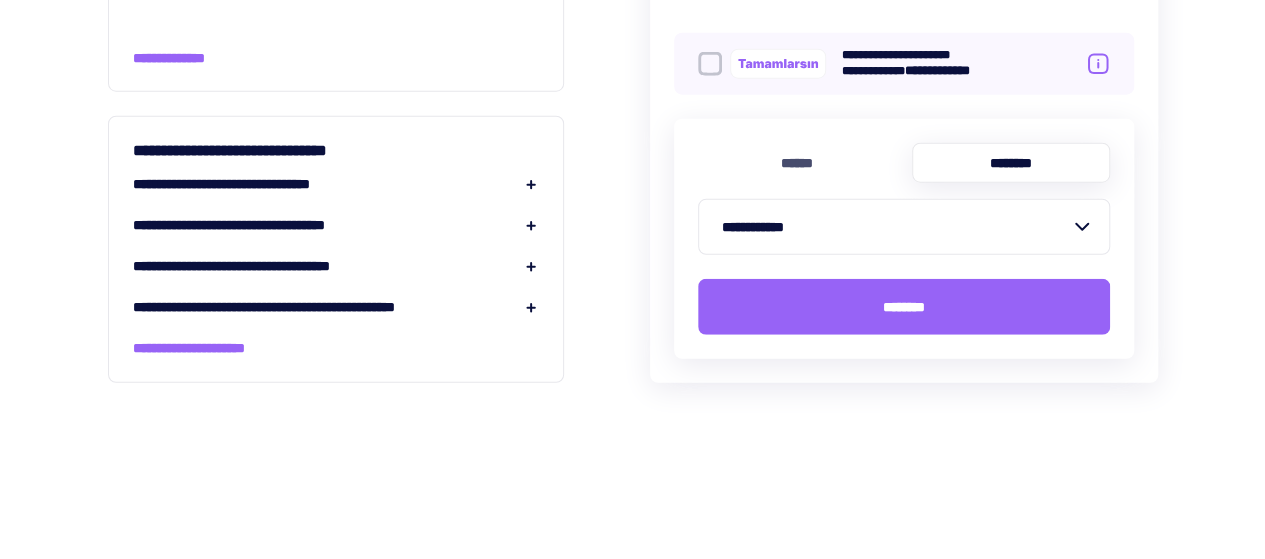 drag, startPoint x: 249, startPoint y: 181, endPoint x: 224, endPoint y: 234, distance: 58.60034 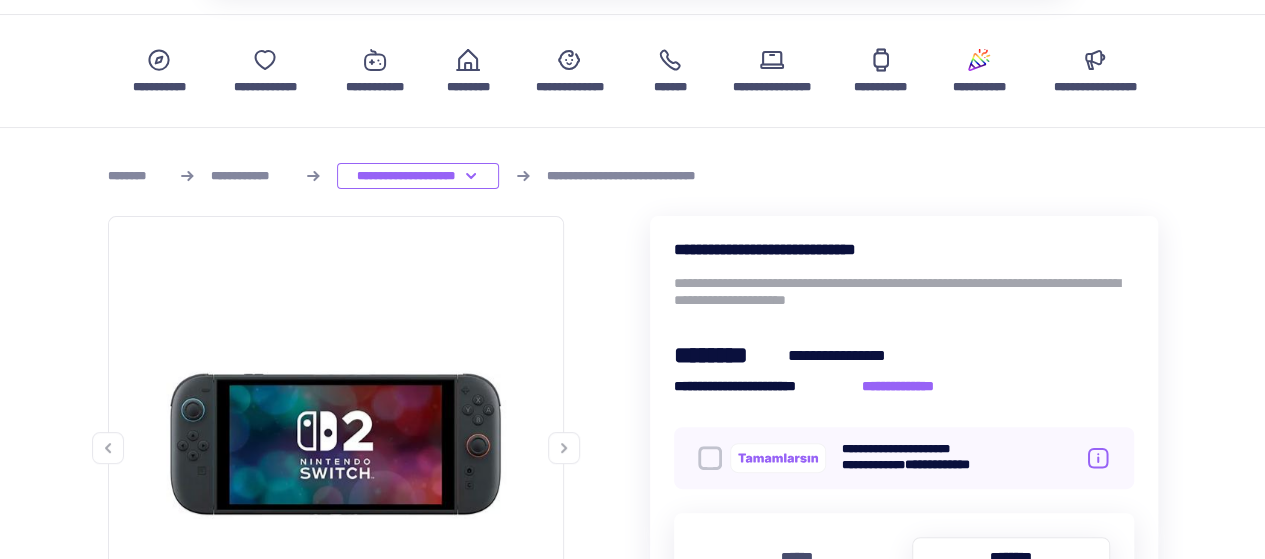 scroll, scrollTop: 0, scrollLeft: 0, axis: both 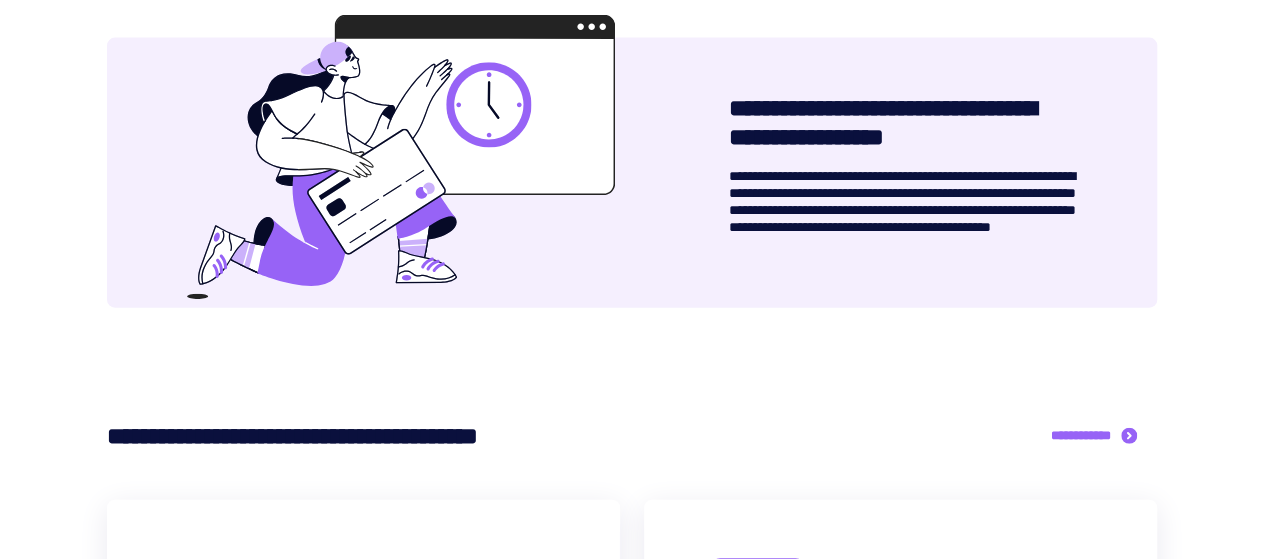 click on "**********" at bounding box center (902, 123) 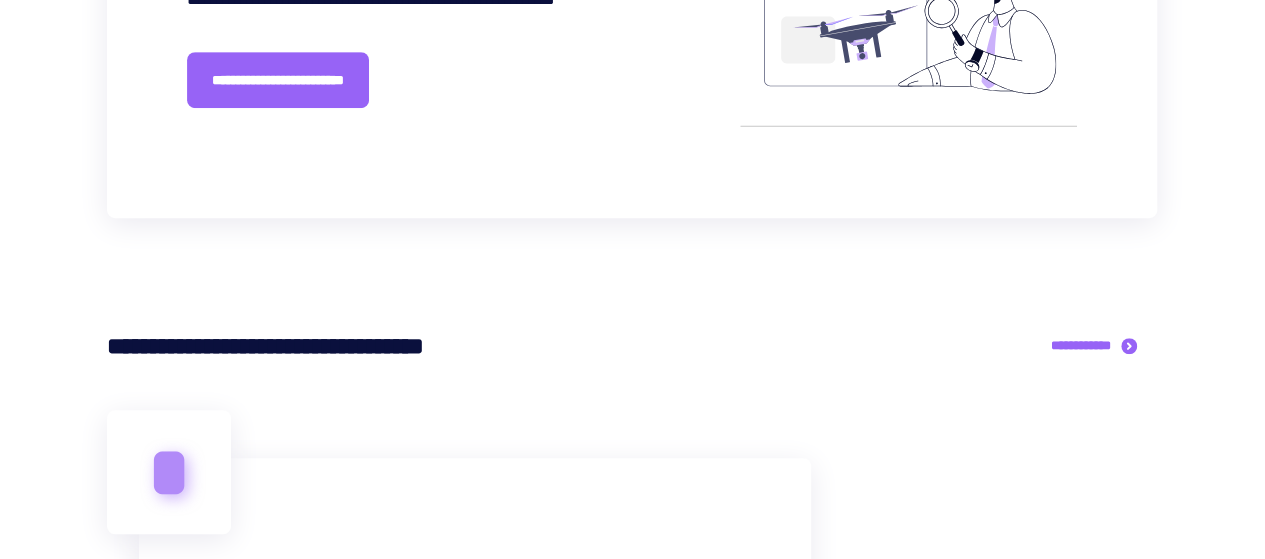 scroll, scrollTop: 0, scrollLeft: 0, axis: both 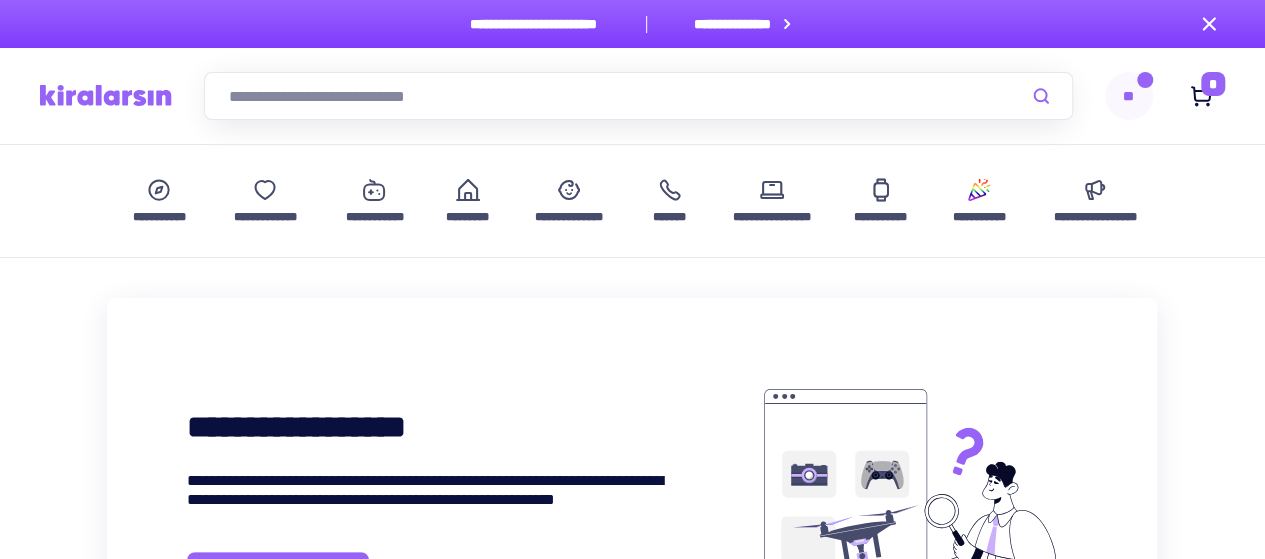 click on "**" at bounding box center (1129, 96) 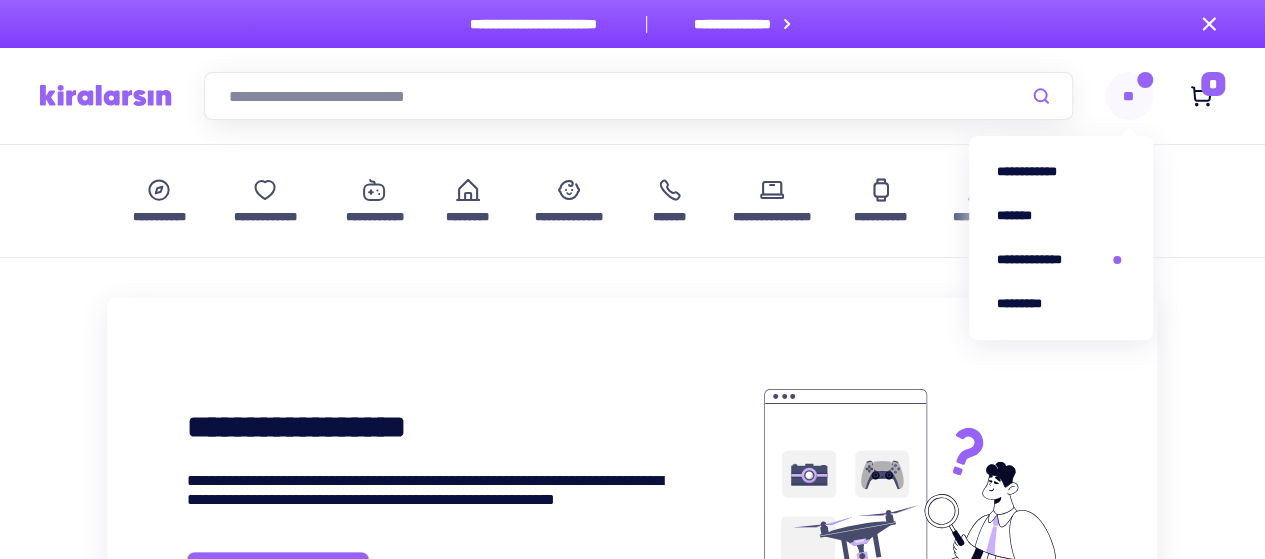 click on "**********" at bounding box center [632, 2505] 